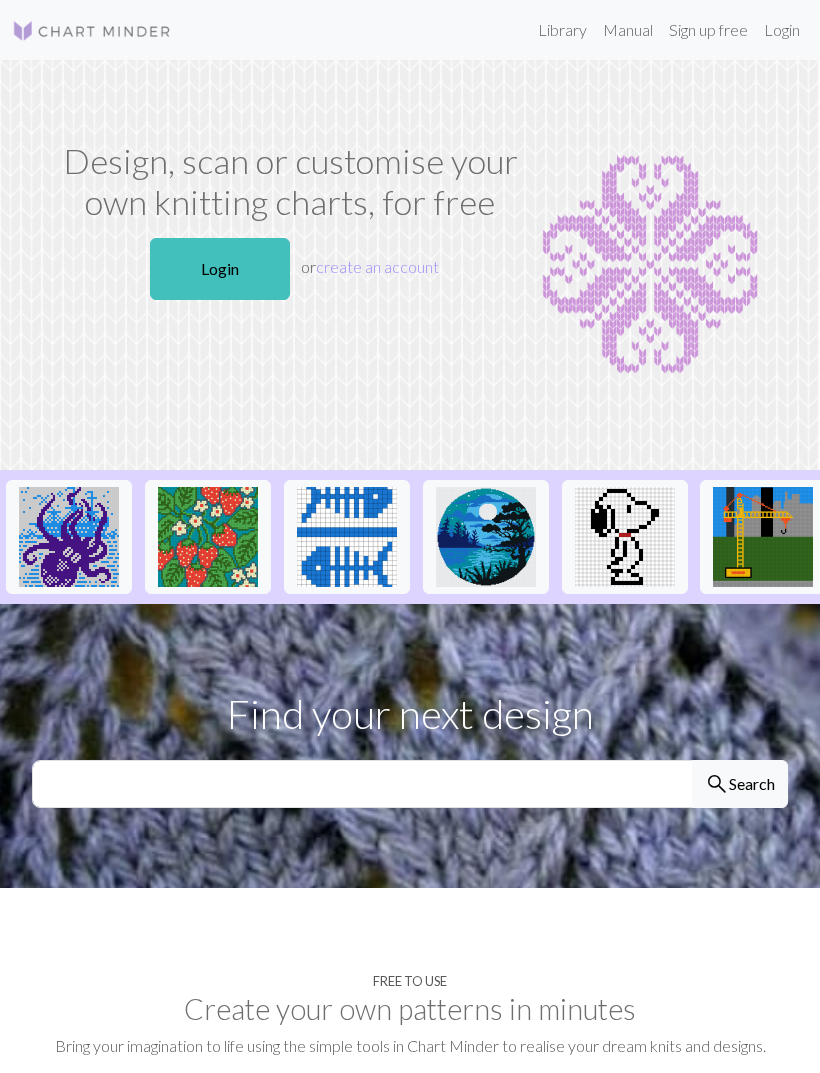 scroll, scrollTop: 0, scrollLeft: 0, axis: both 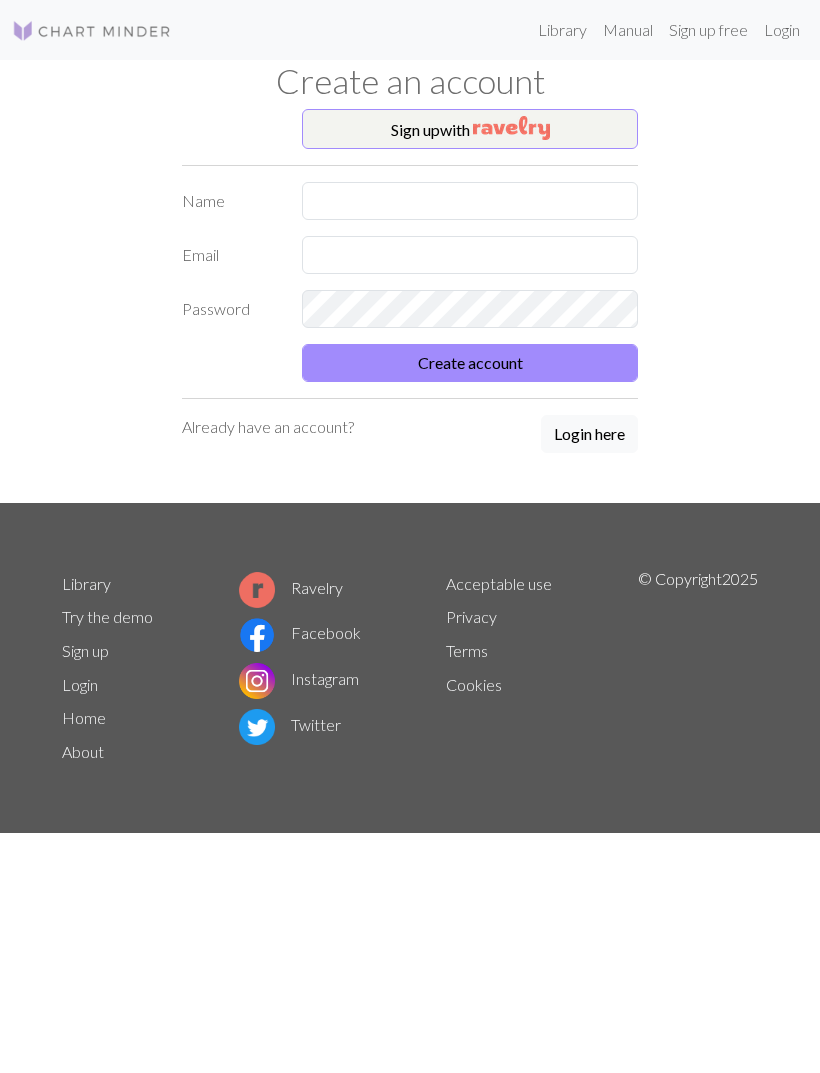 click on "Sign up  with" at bounding box center (470, 129) 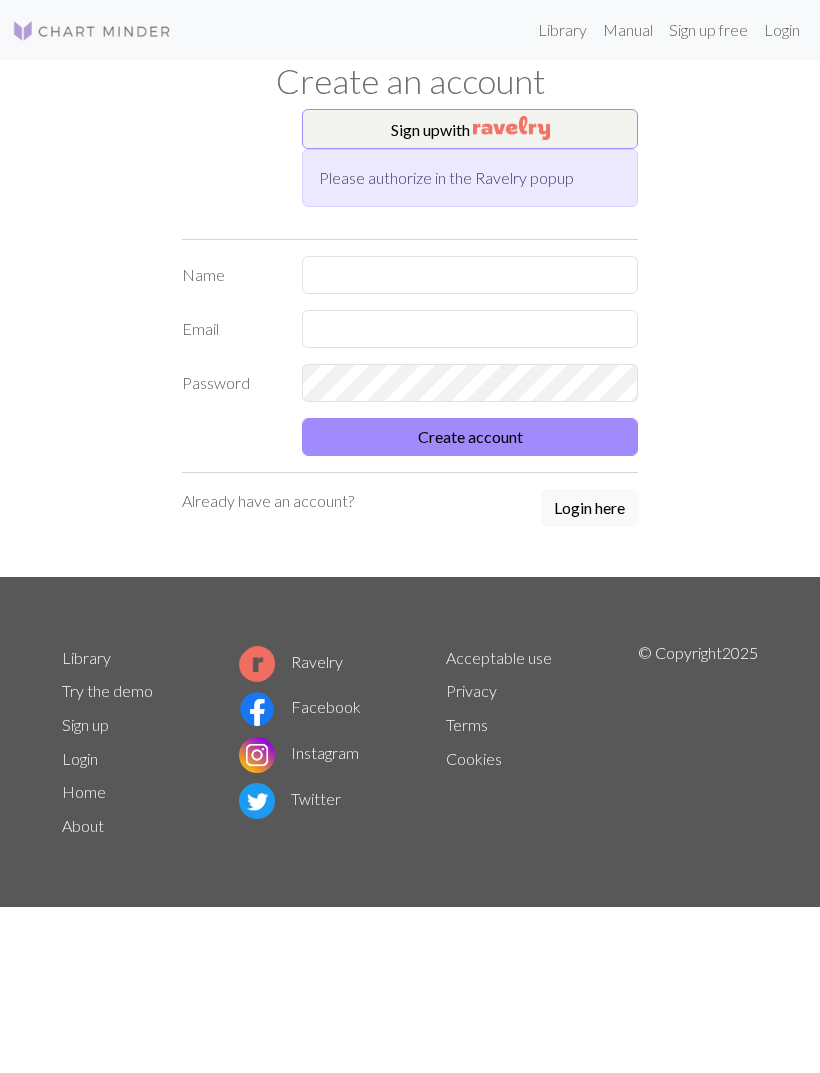 click on "Sign up free" at bounding box center (708, 30) 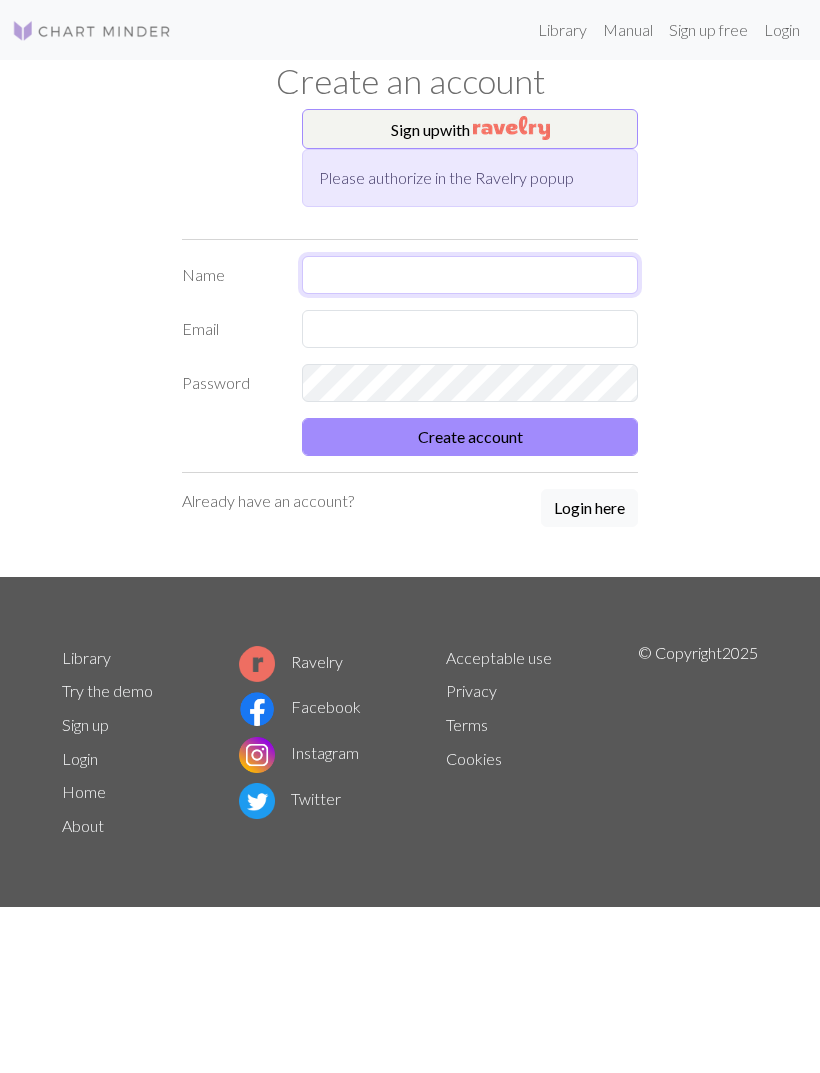 click at bounding box center (470, 275) 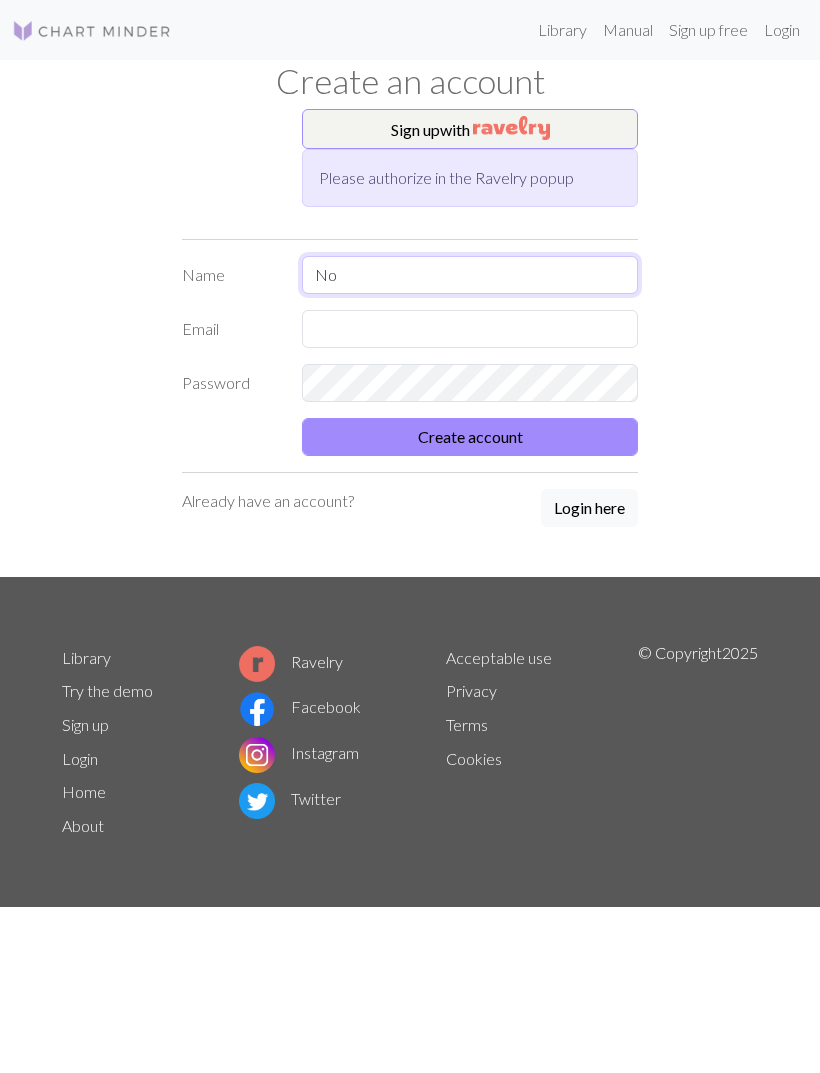 click on "No" at bounding box center (470, 275) 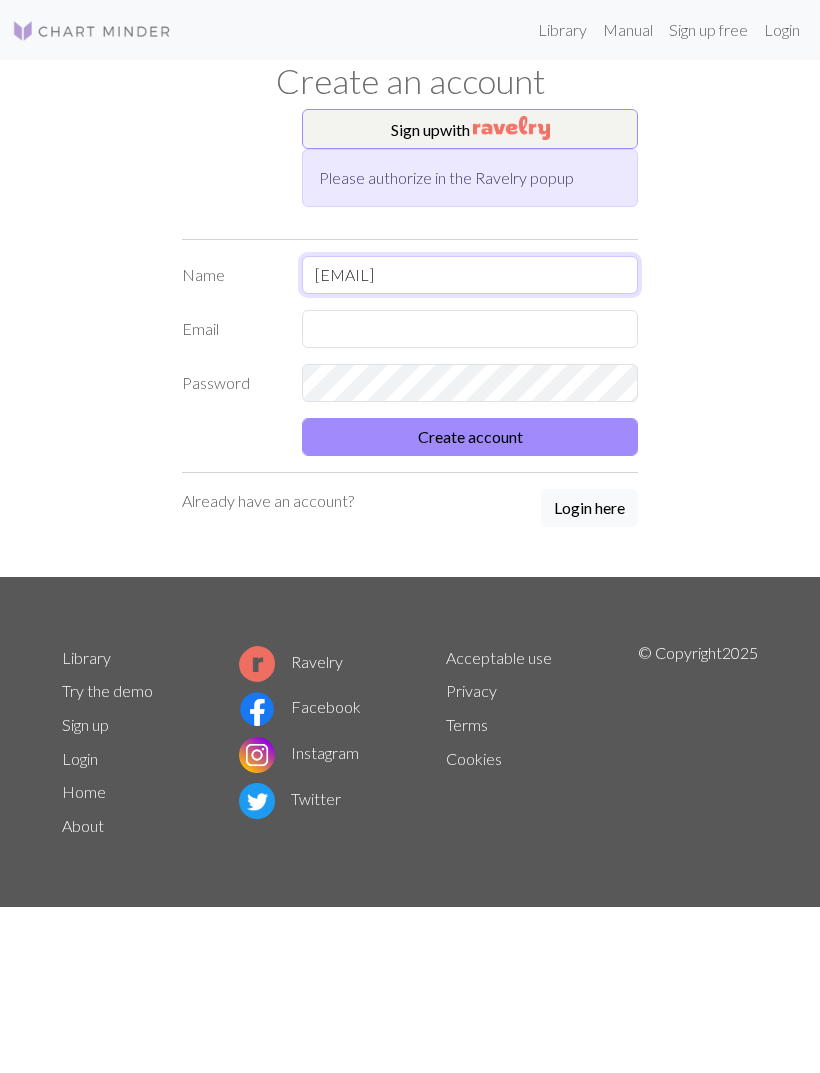 type on "Keyshaemile1614keyshaemile1614@icloud.comic’pud" 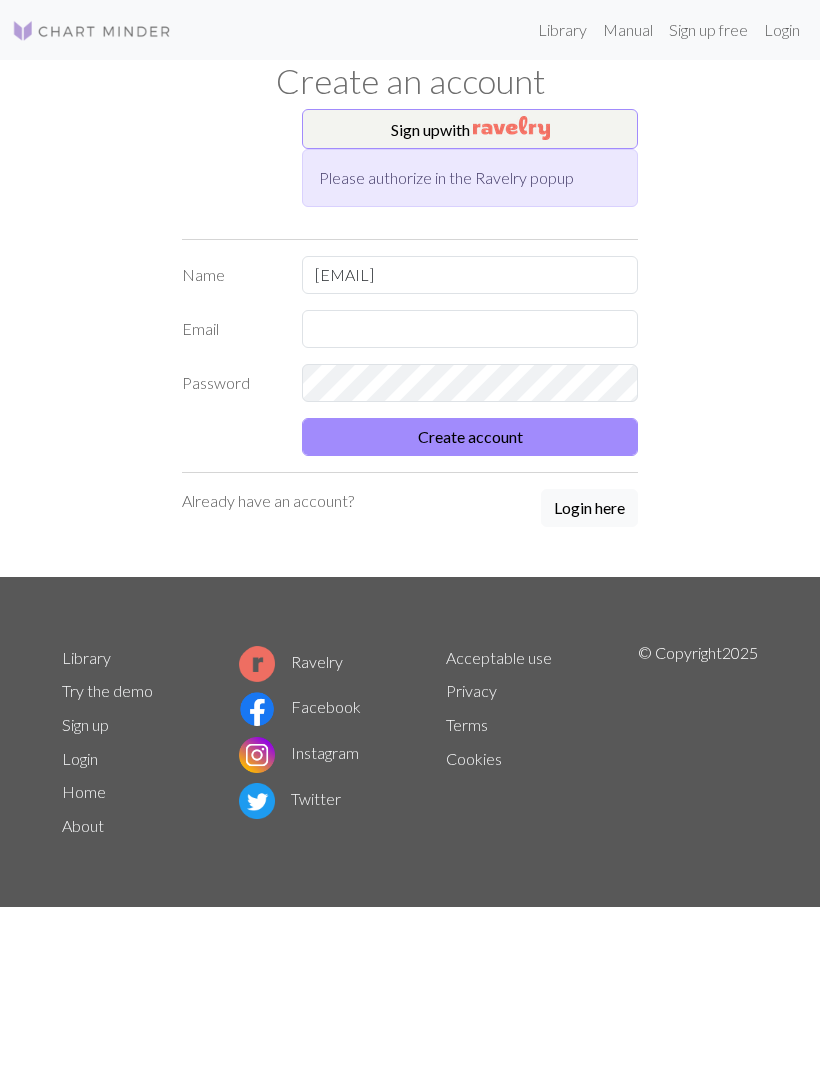 click on "Library Manual Sign up free Login Create an account Sign up  with   Please authorize in the Ravelry popup Name Keyshaemile1614keyshaemile1614@icloud.comic’pud Email Password Create account Already have an account? Login here Library Try the demo Sign up Login Home About Ravelry Facebook Instagram Twitter Acceptable use Privacy Terms Cookies © Copyright  2025" at bounding box center (410, 536) 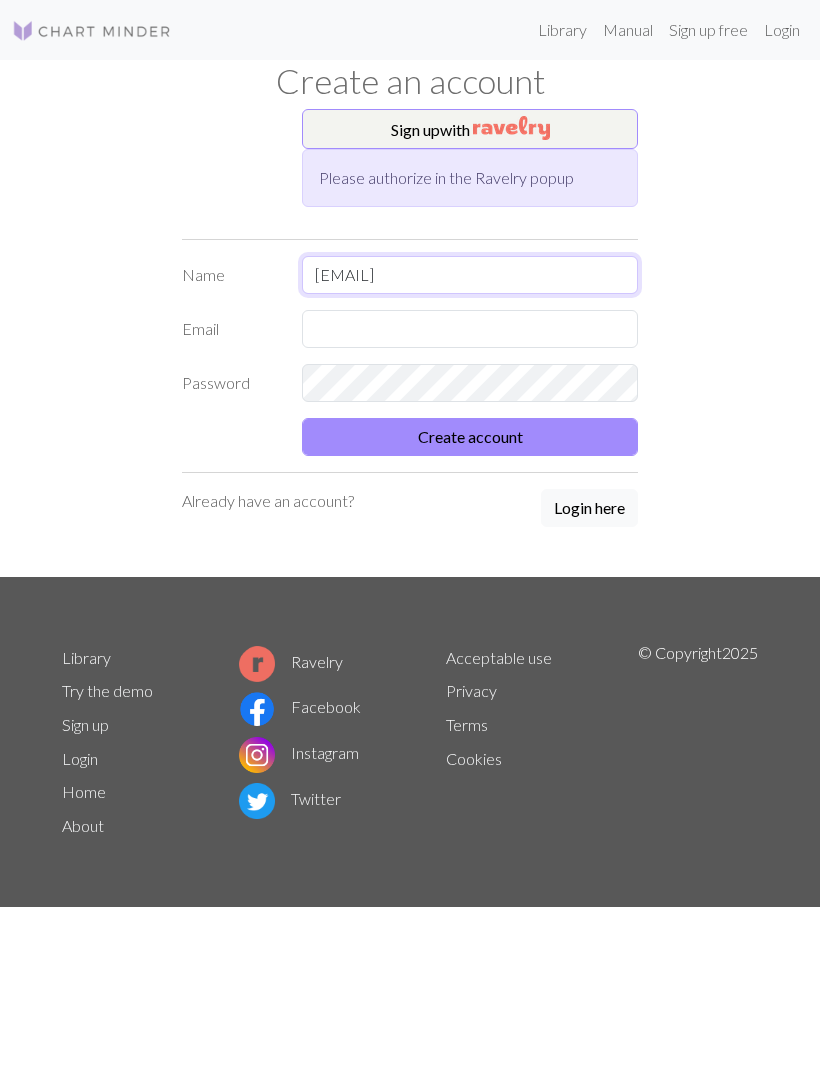 click on "Keyshaemile1614keyshaemile1614@icloud.comic’pud" at bounding box center [470, 275] 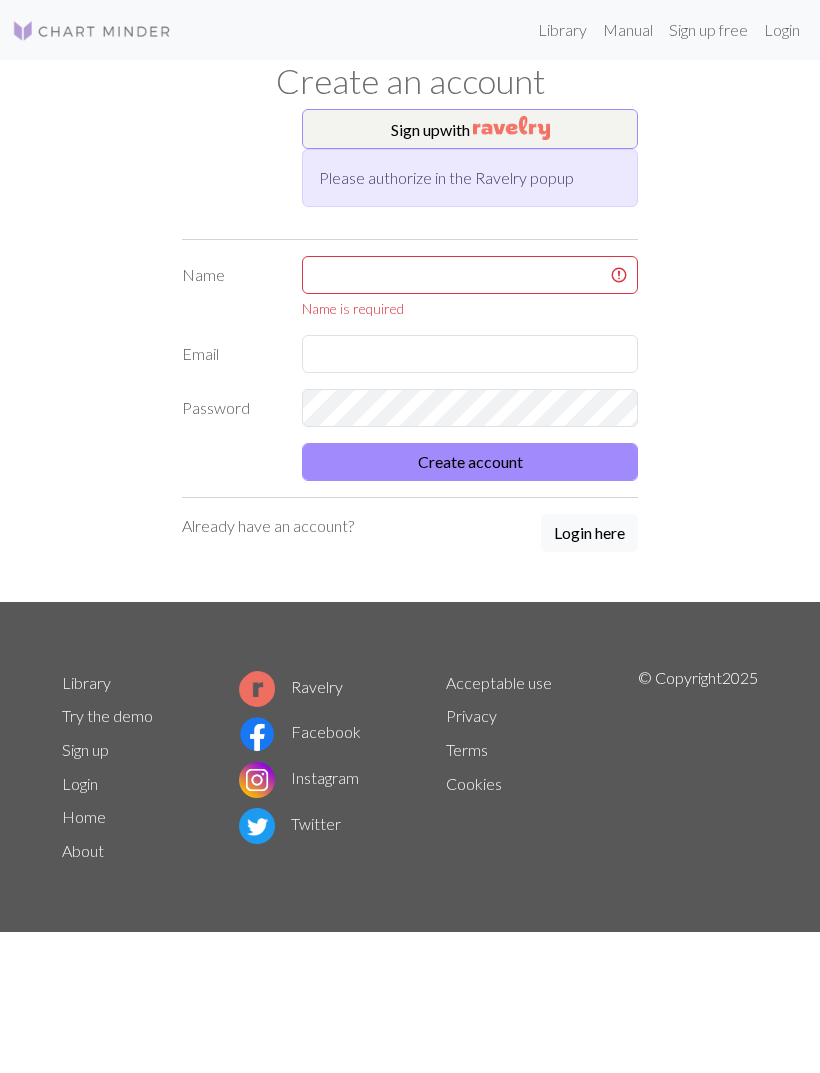 click on "Library Manual Sign up free Login Create an account Sign up  with   Please authorize in the Ravelry popup Name Name is required Email Password Create account Already have an account? Login here Library Try the demo Sign up Login Home About Ravelry Facebook Instagram Twitter Acceptable use Privacy Terms Cookies © Copyright  2025" at bounding box center (410, 536) 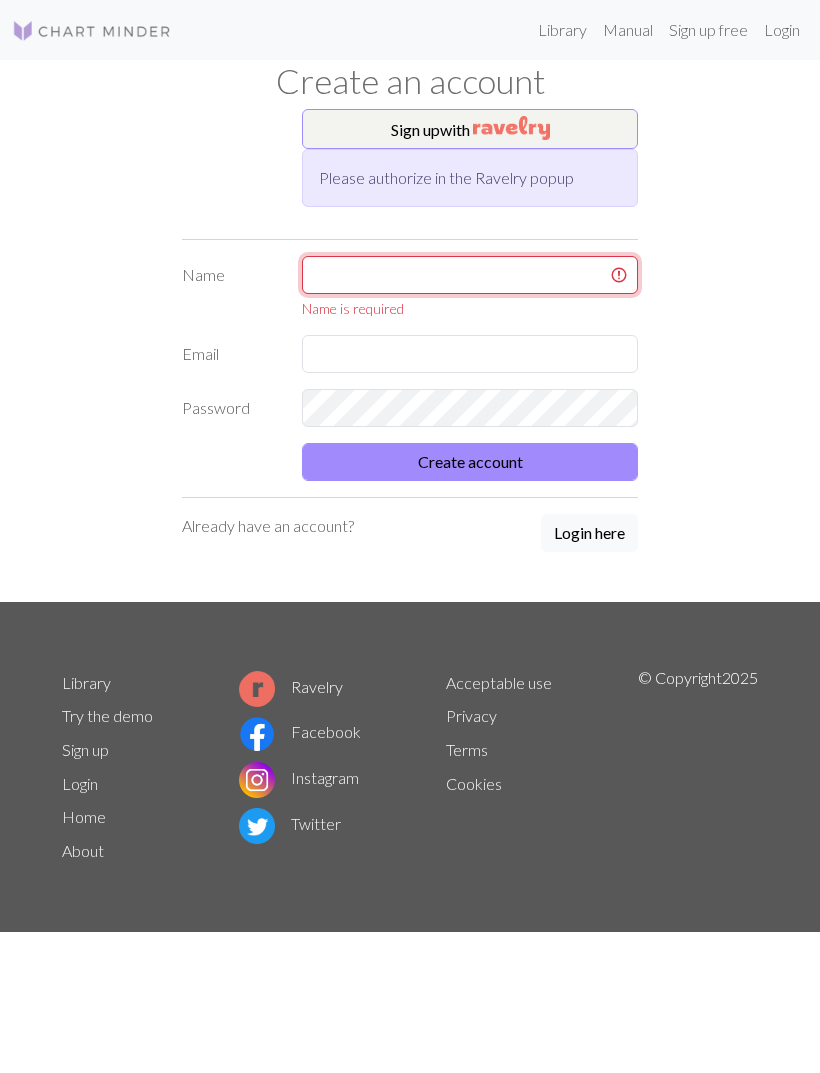 click at bounding box center (470, 275) 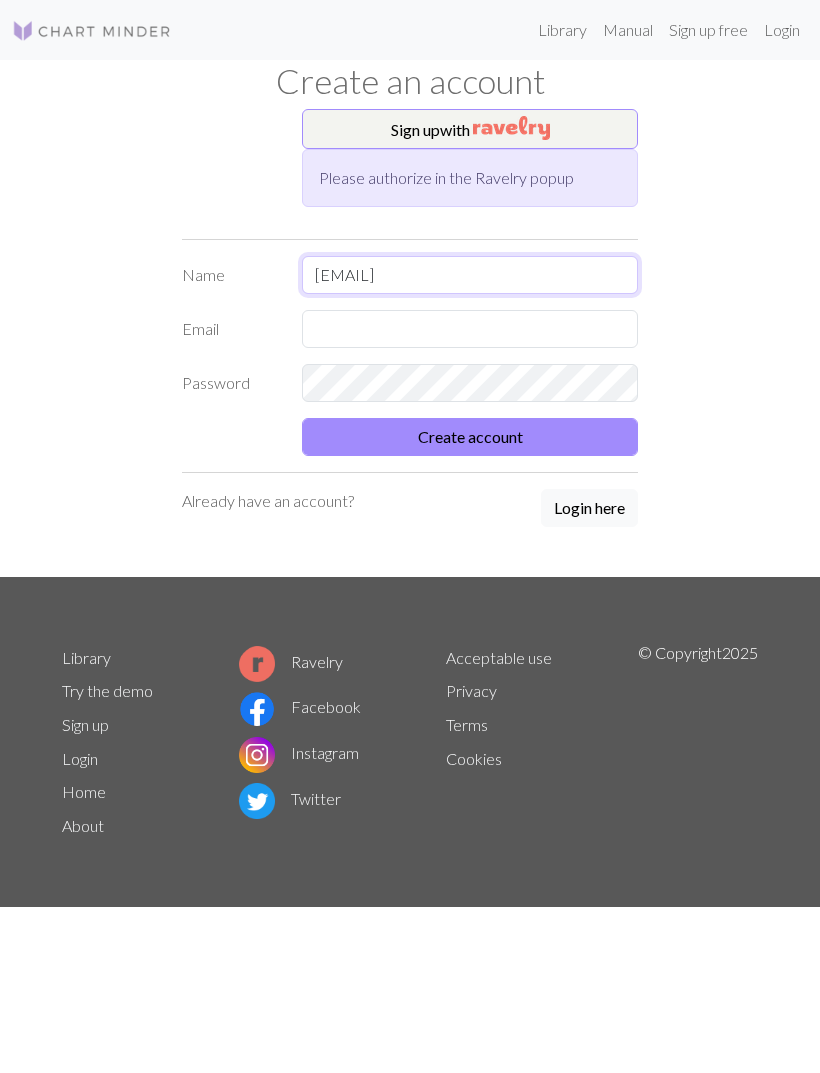 type on "Keyshaemile1614@icloud.com" 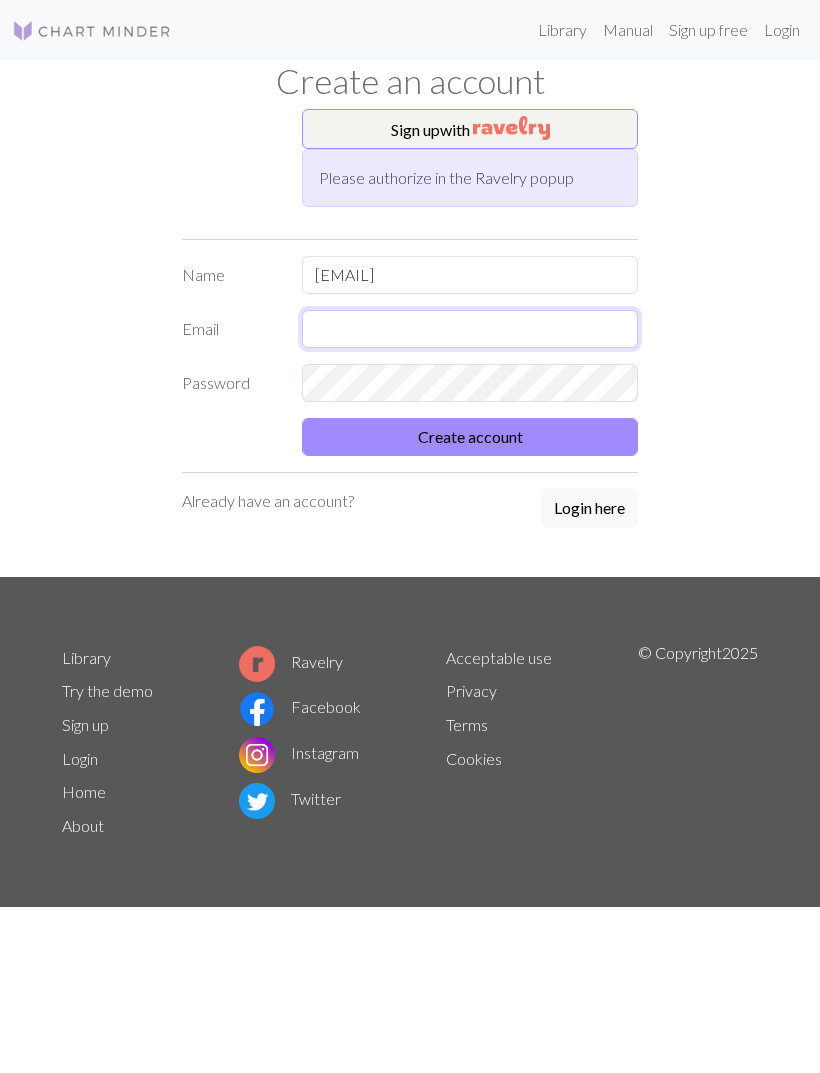 click at bounding box center (470, 329) 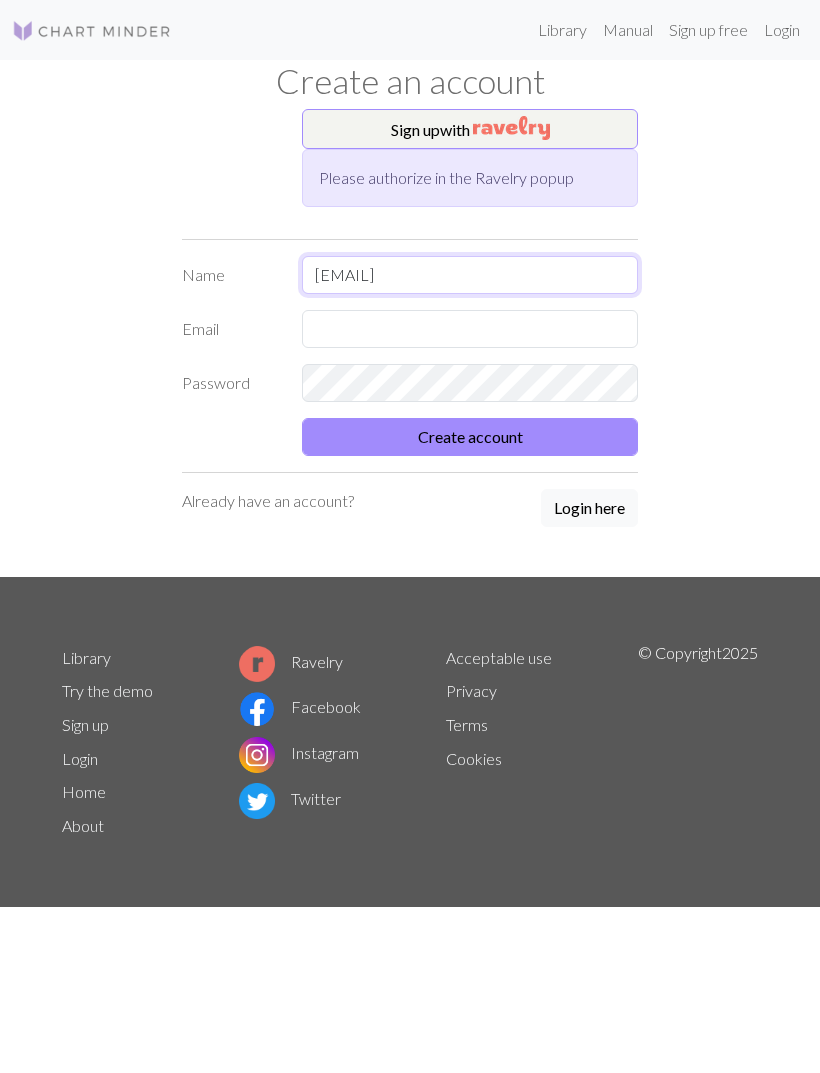 click on "Keyshaemile1614@icloud.com" at bounding box center (470, 275) 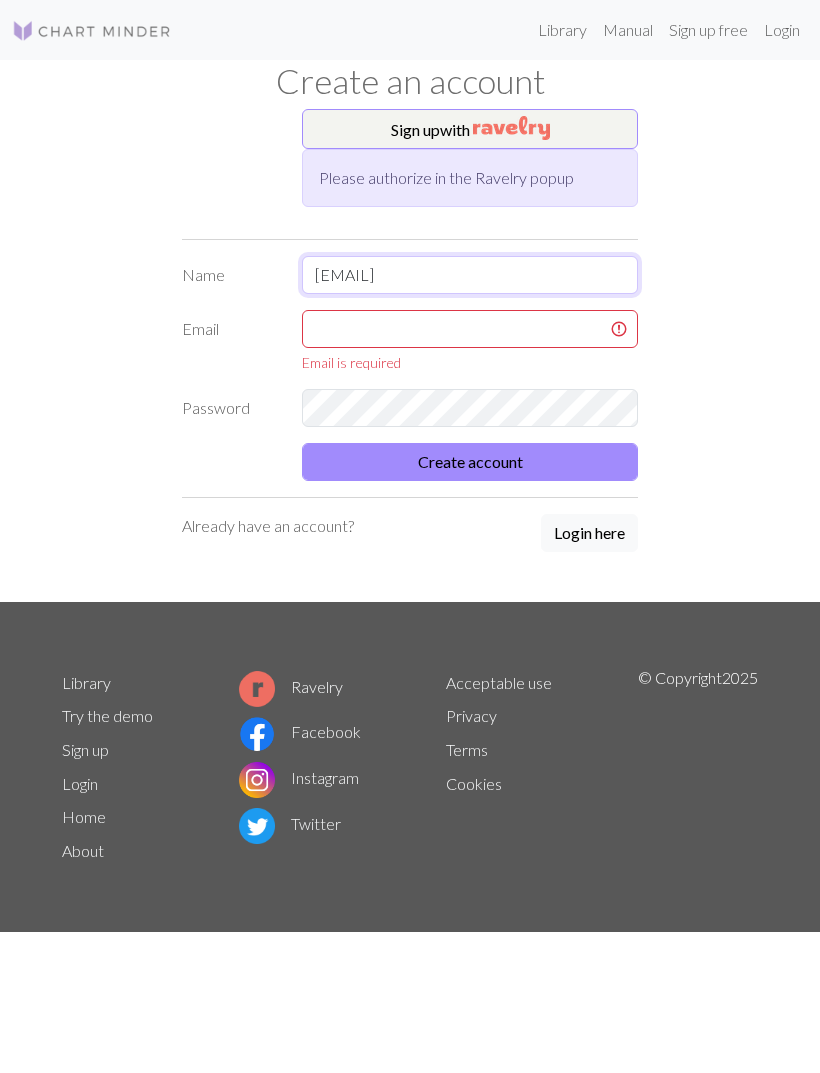 click on "Keyshaemile1614@icloud.com" at bounding box center (470, 275) 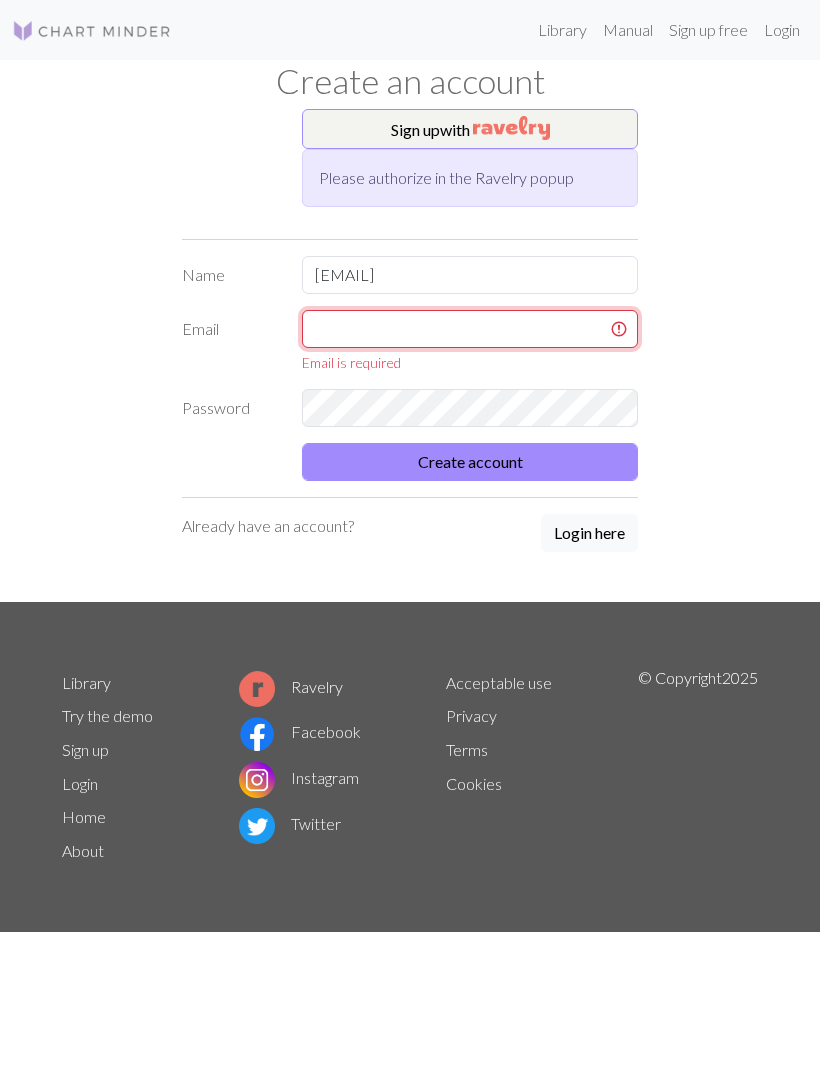 click at bounding box center (470, 329) 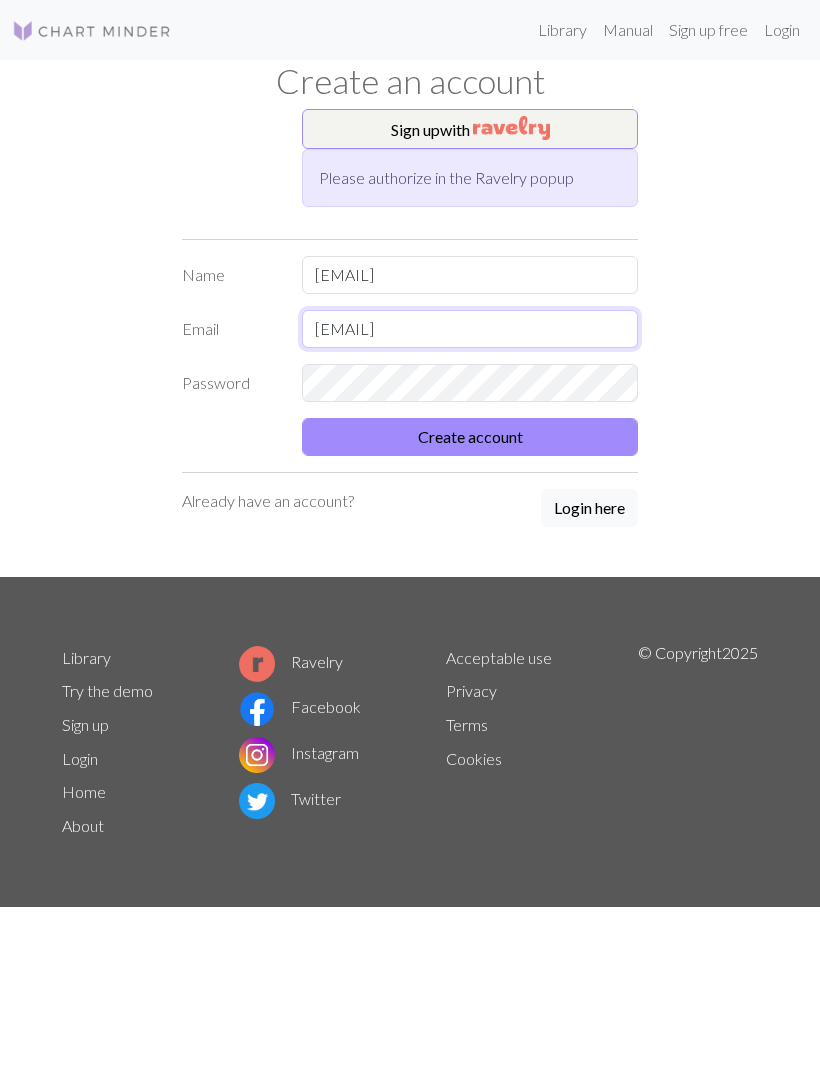 type on "Keyshaemile1614@icloud.com" 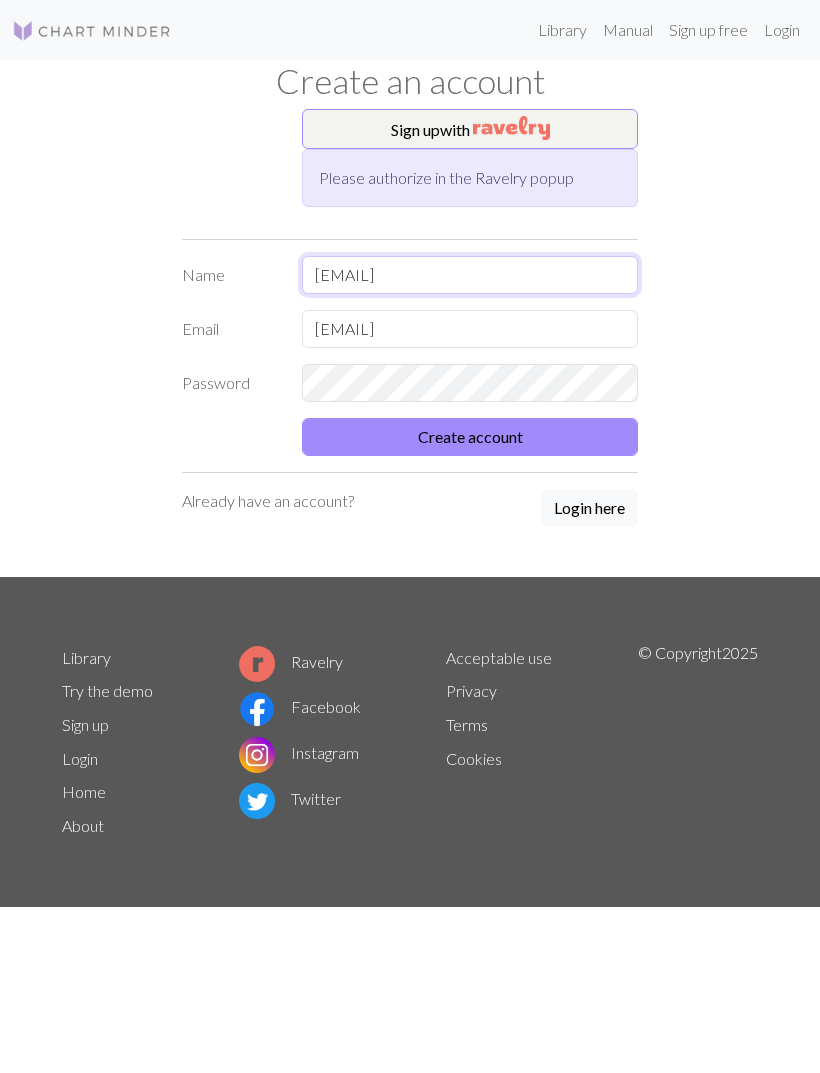 click on "Keyshaemile1614@icloud.com" at bounding box center (470, 275) 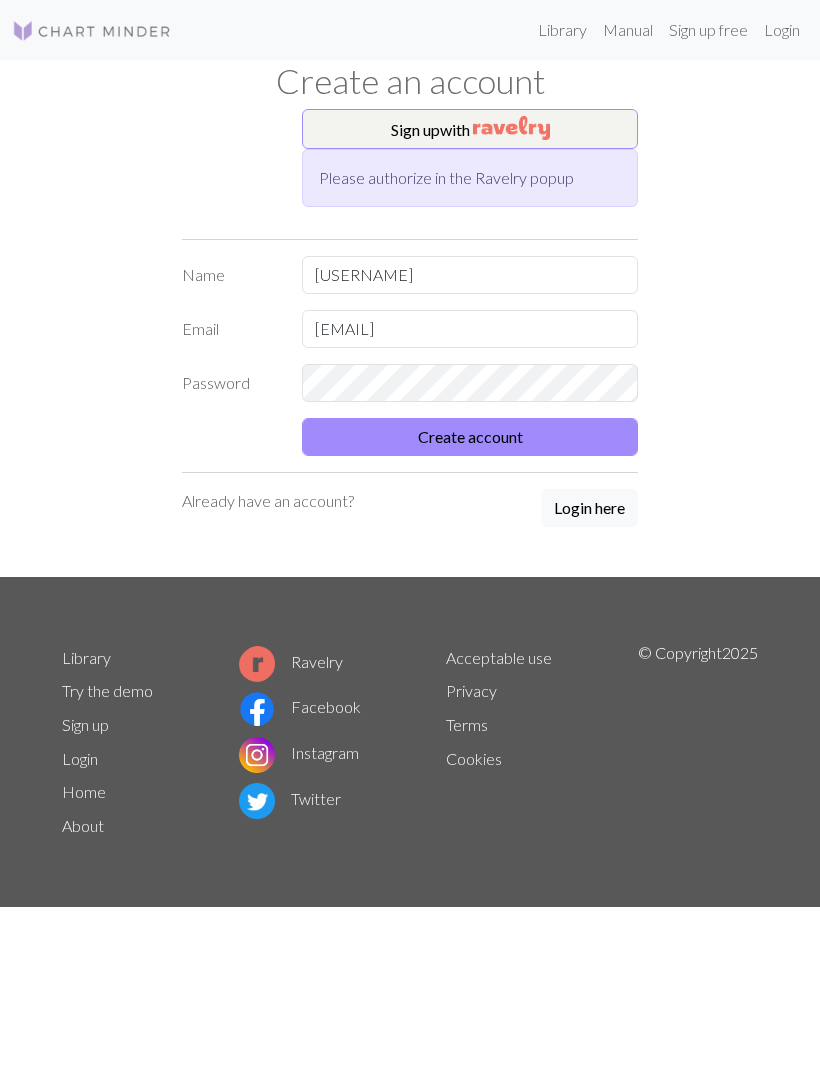 click on "Sign up  with   Please authorize in the Ravelry popup Name Keysha Email Keyshaemile1614@icloud.com Password Create account Already have an account? Login here" at bounding box center [410, 343] 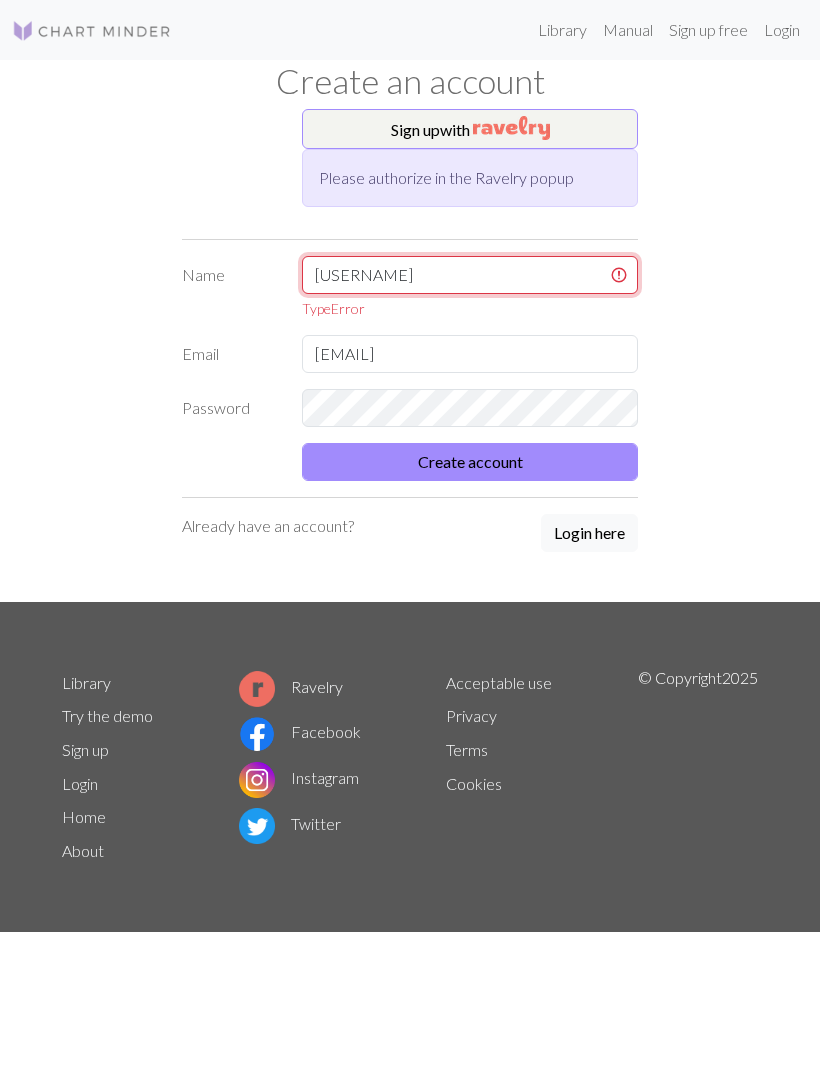 click on "Keysha" at bounding box center (470, 275) 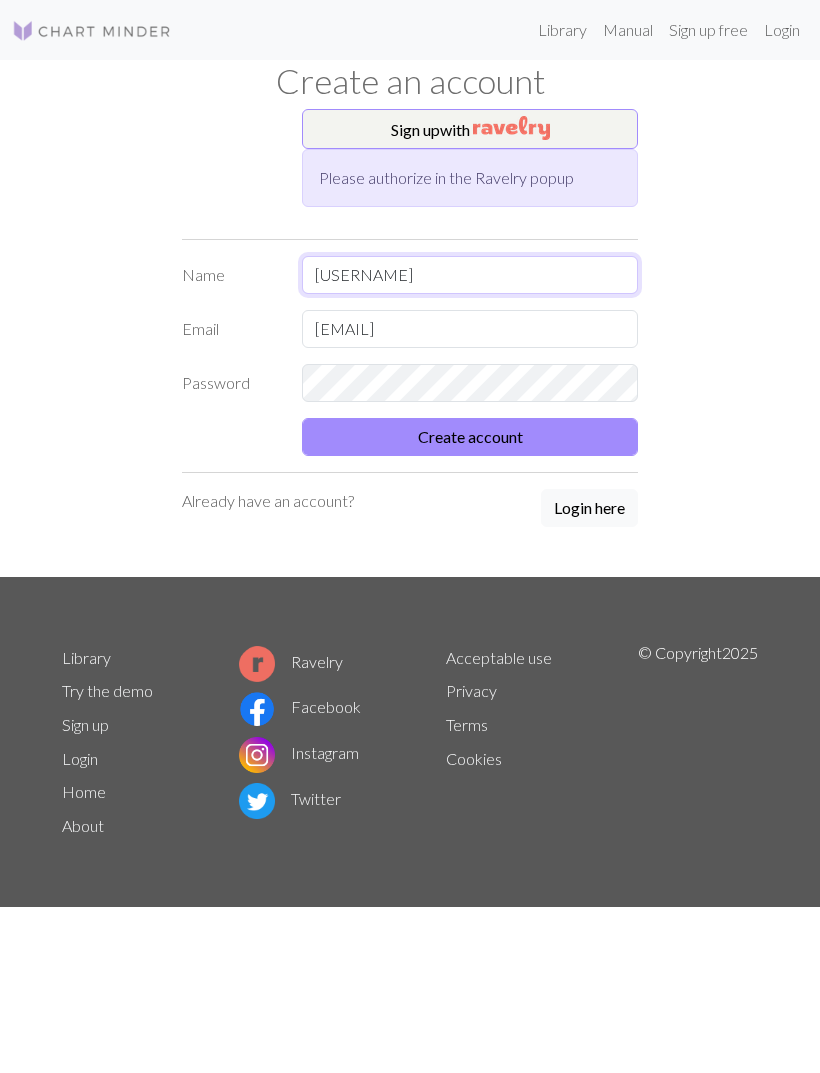 type on "[FIRST] [LAST]" 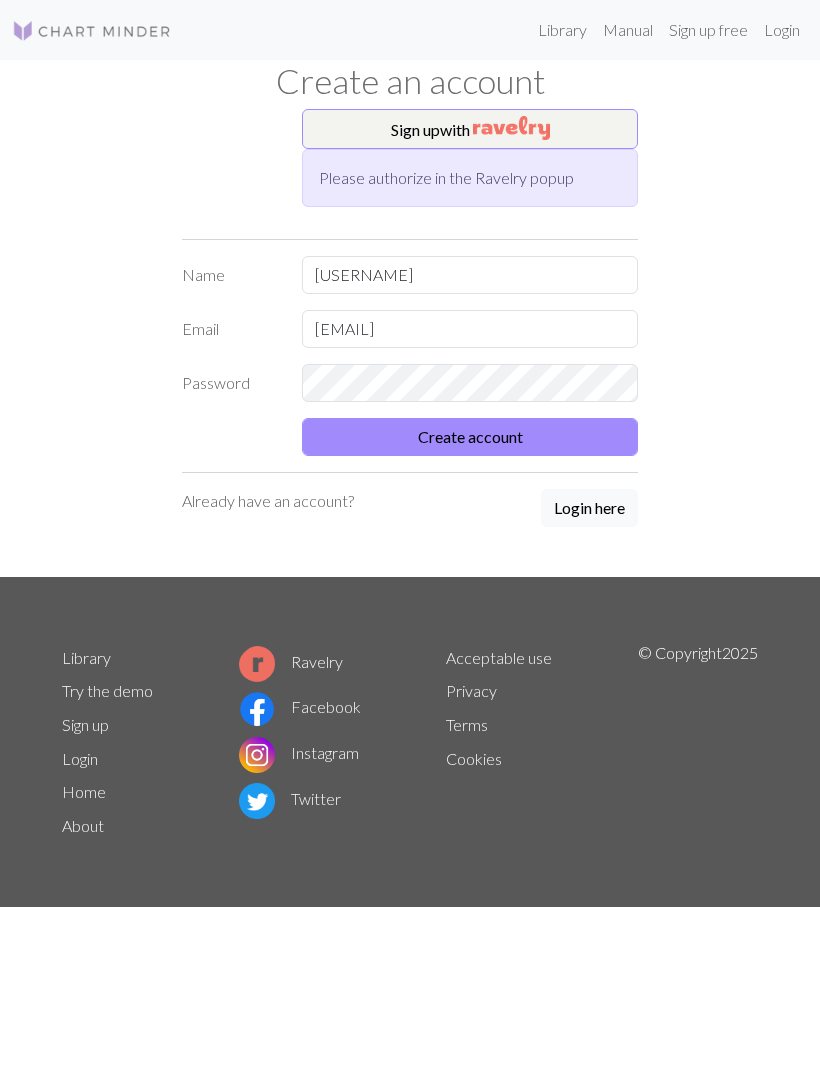 click on "Create account" at bounding box center [470, 437] 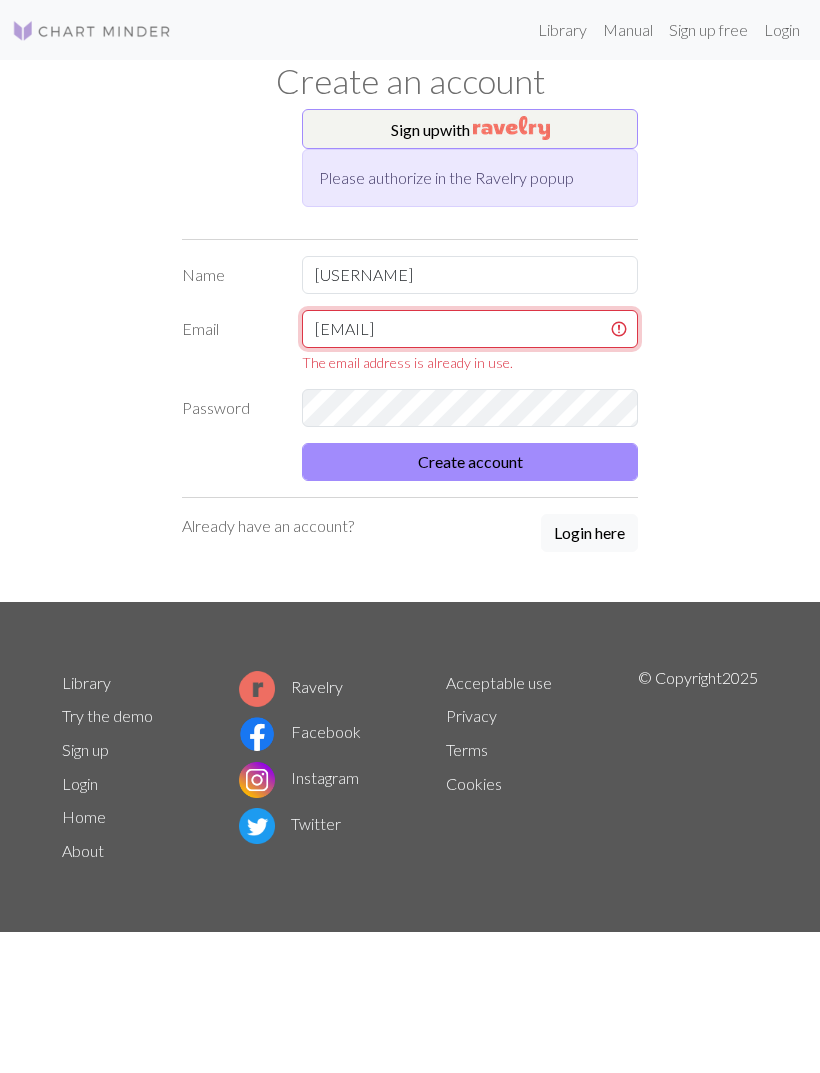 click on "Keyshaemile1614@icloud.com" at bounding box center [470, 329] 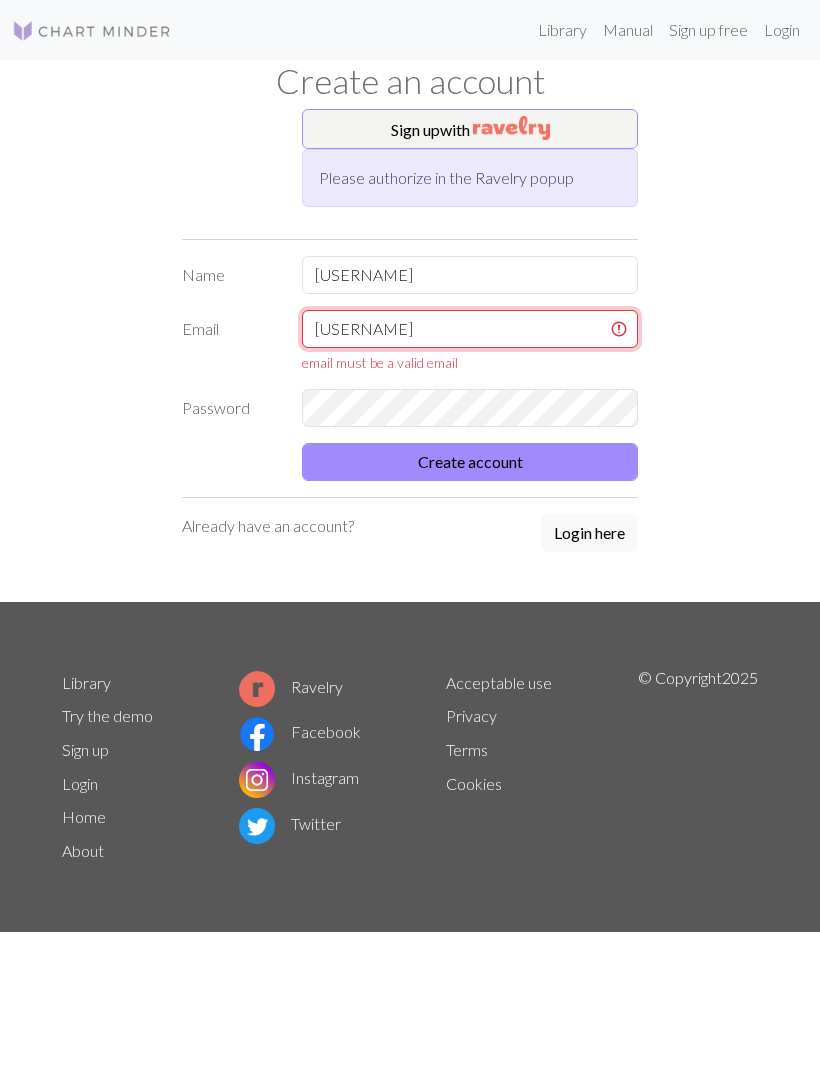click on "Keysha" at bounding box center (470, 329) 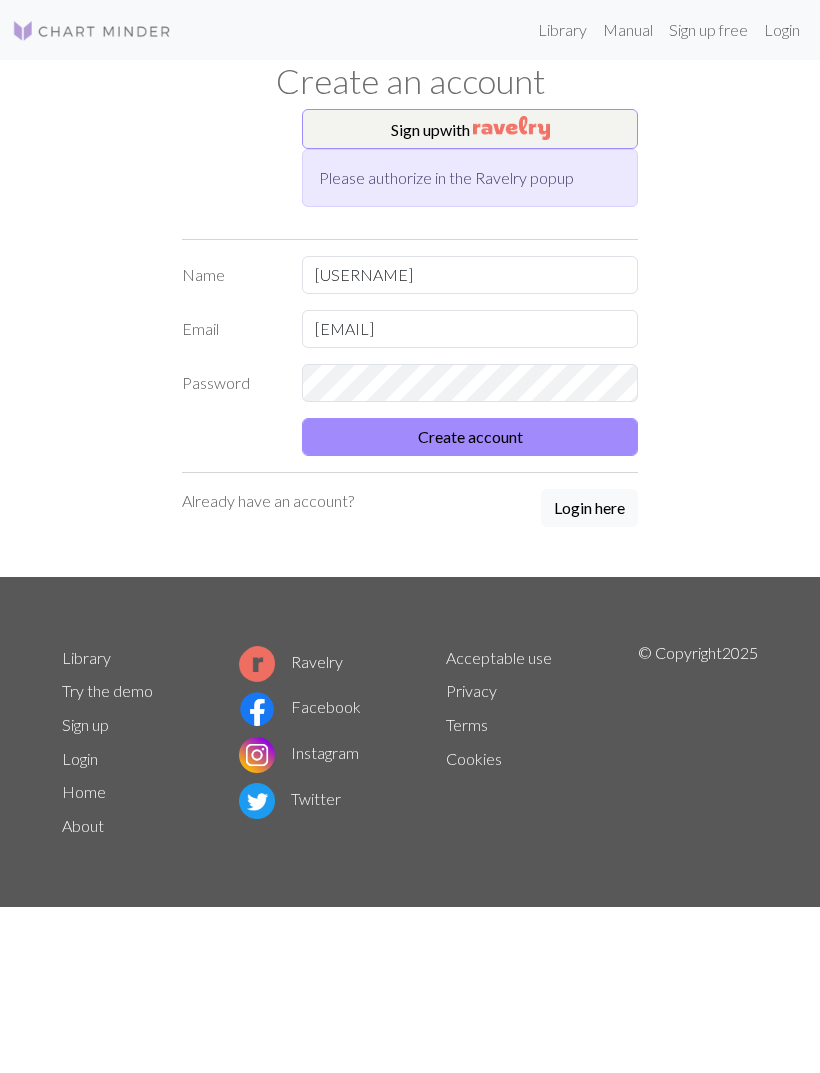 click on "Create account" at bounding box center (470, 437) 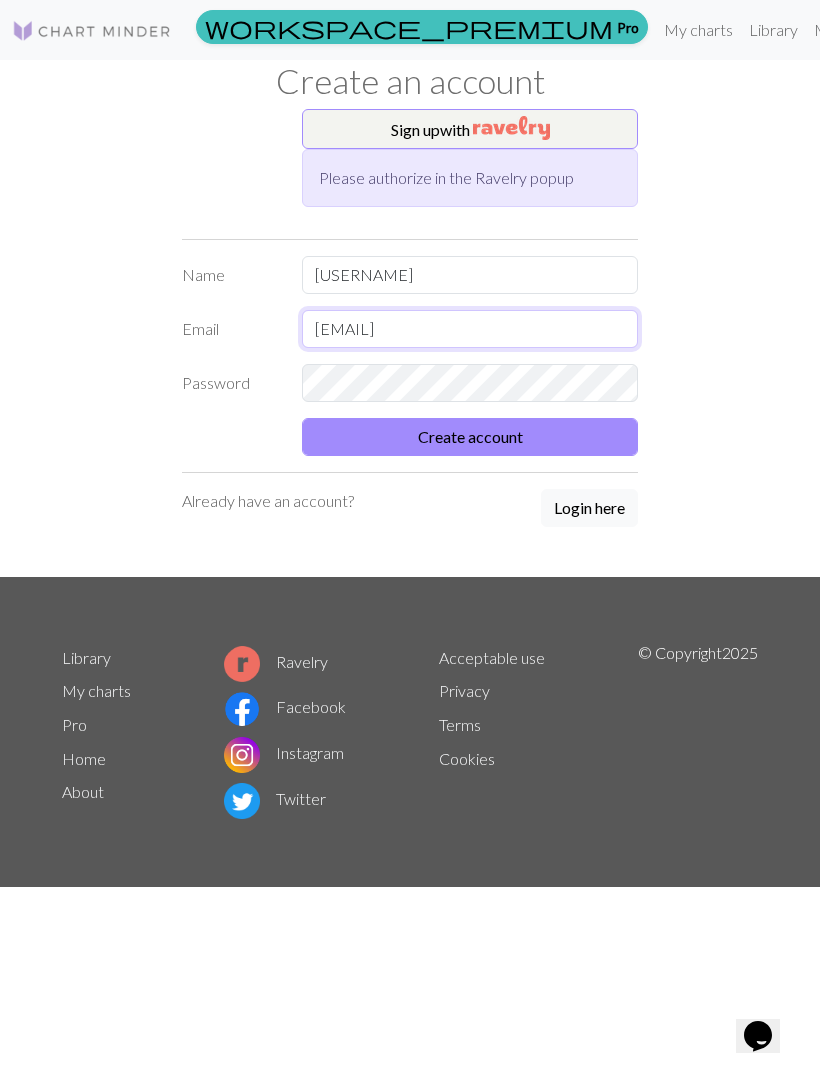 type on "kekeysha2616@gmail.comKeysha" 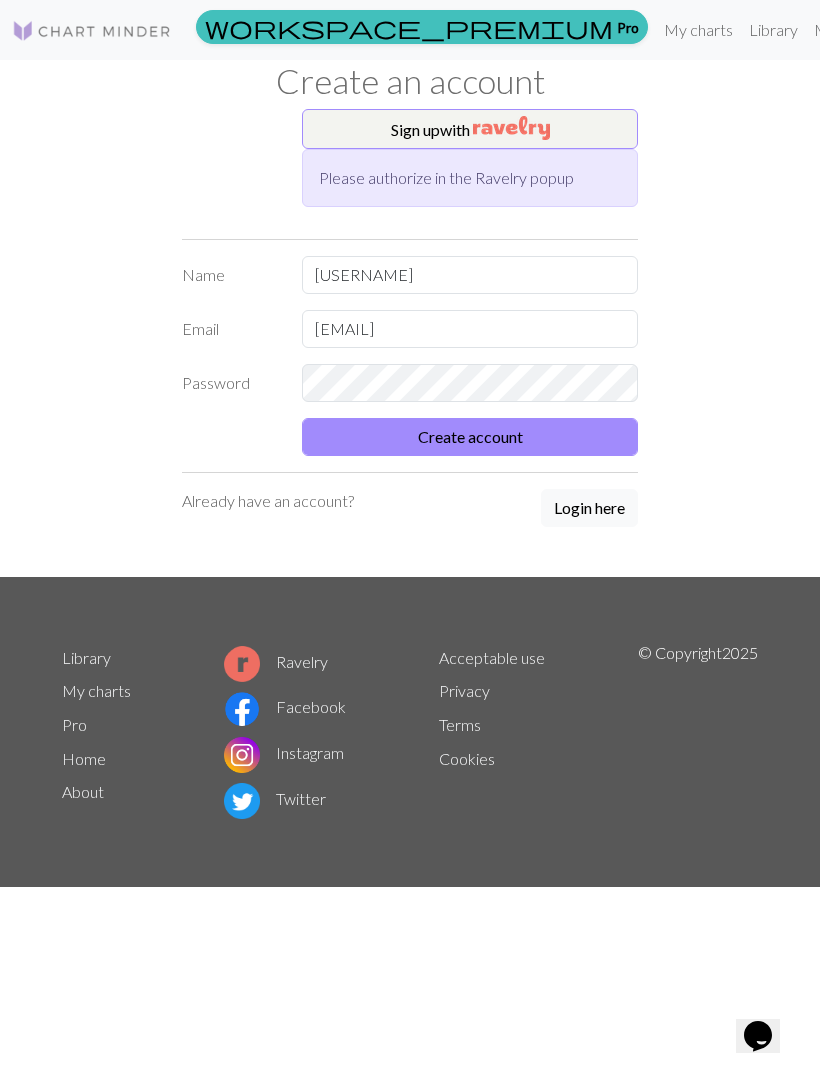click on "Login here" at bounding box center (589, 508) 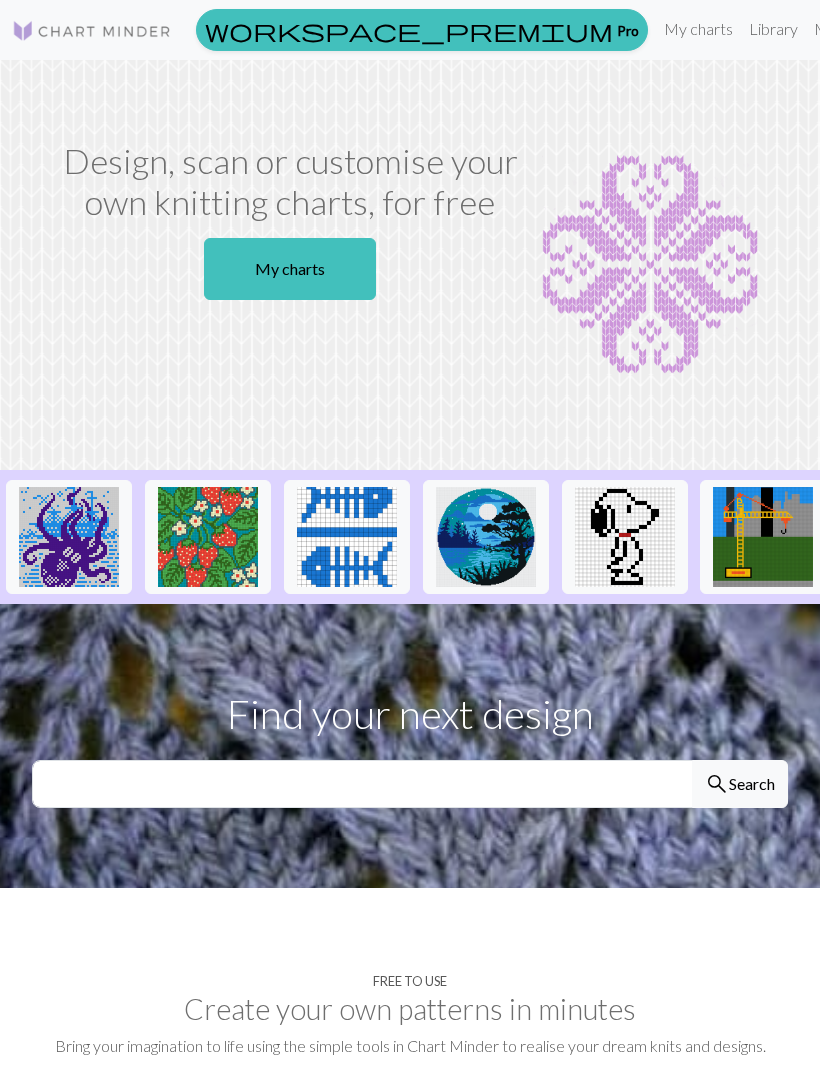 scroll, scrollTop: 999, scrollLeft: 0, axis: vertical 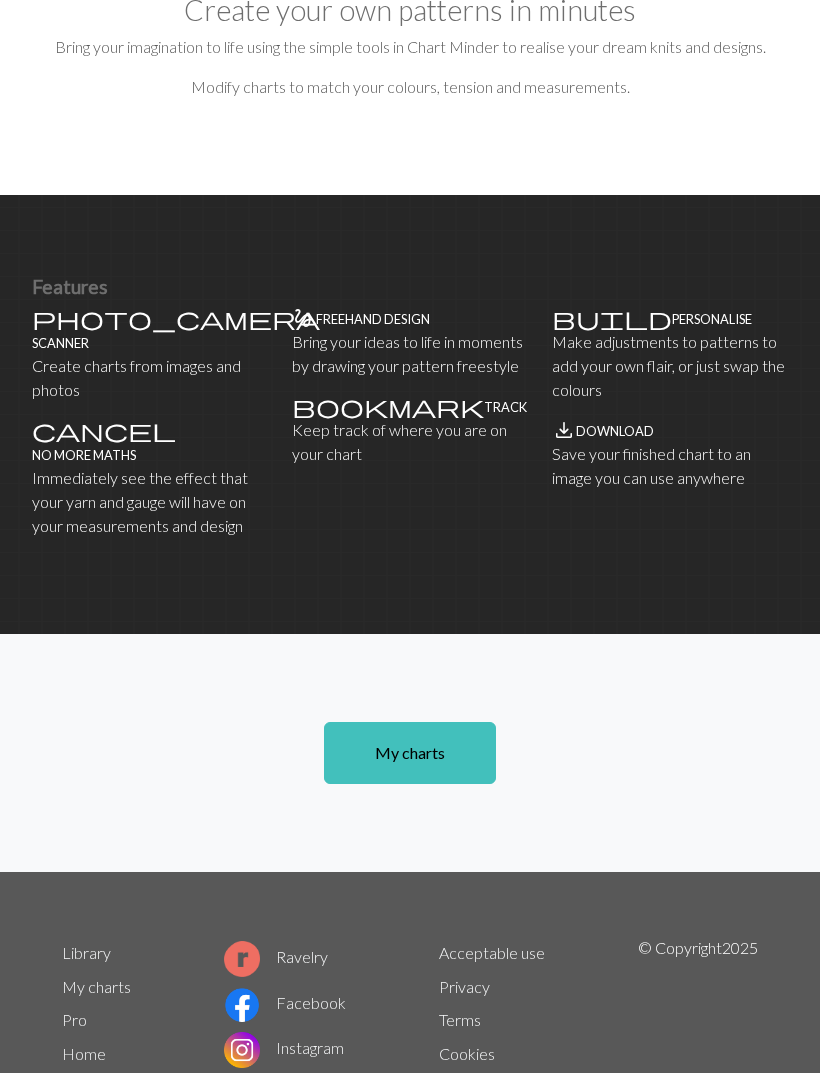 click on "My charts" at bounding box center (410, 753) 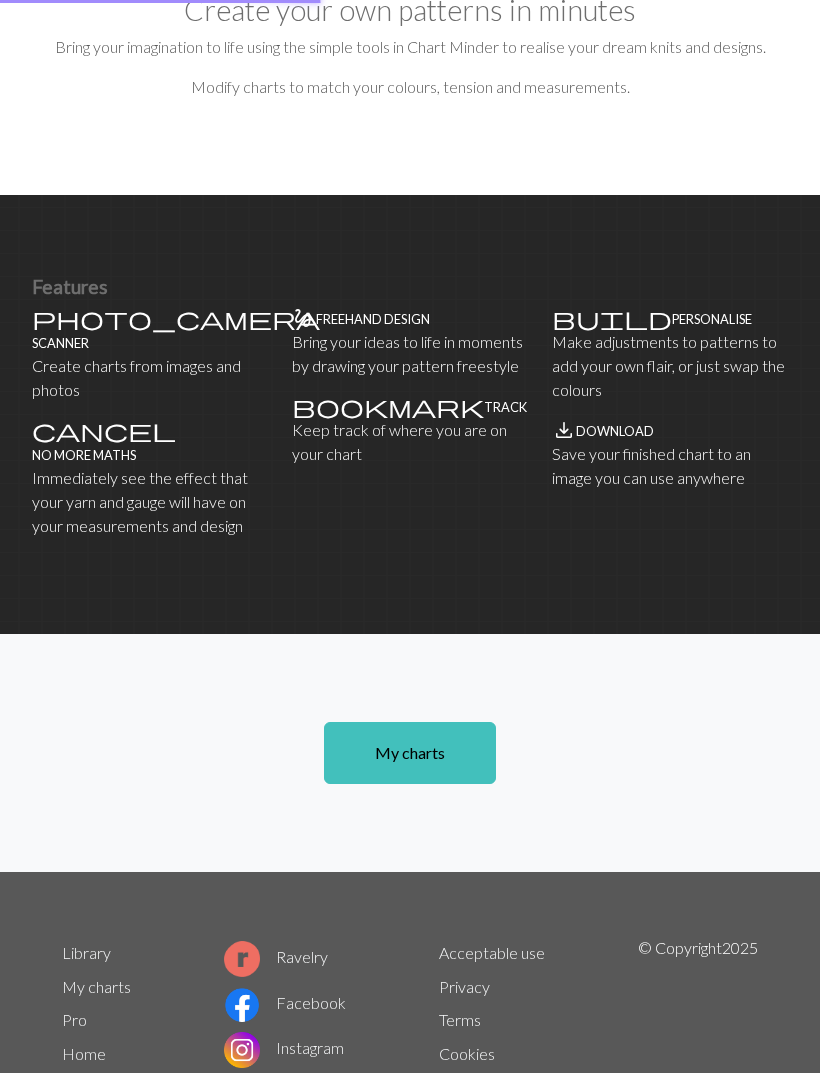 scroll, scrollTop: 0, scrollLeft: 0, axis: both 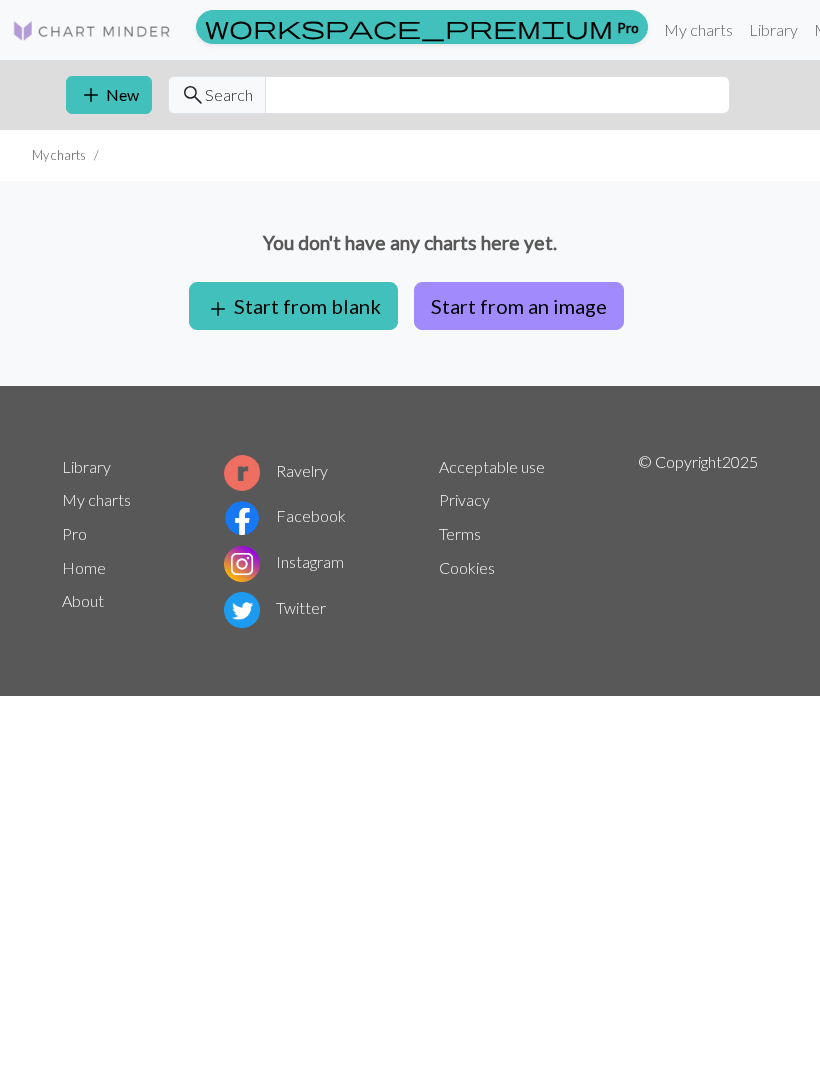 click on "Start from an image" at bounding box center (519, 306) 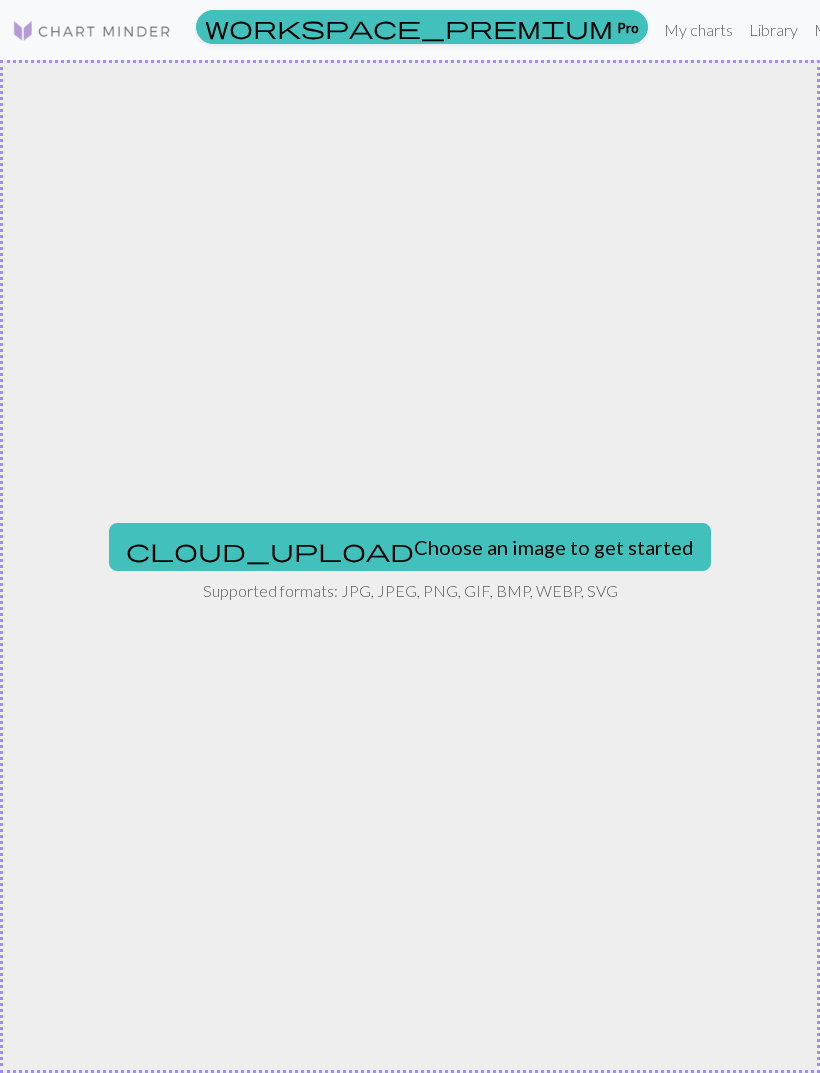 click on "cloud_upload  Choose an image to get started" at bounding box center [410, 547] 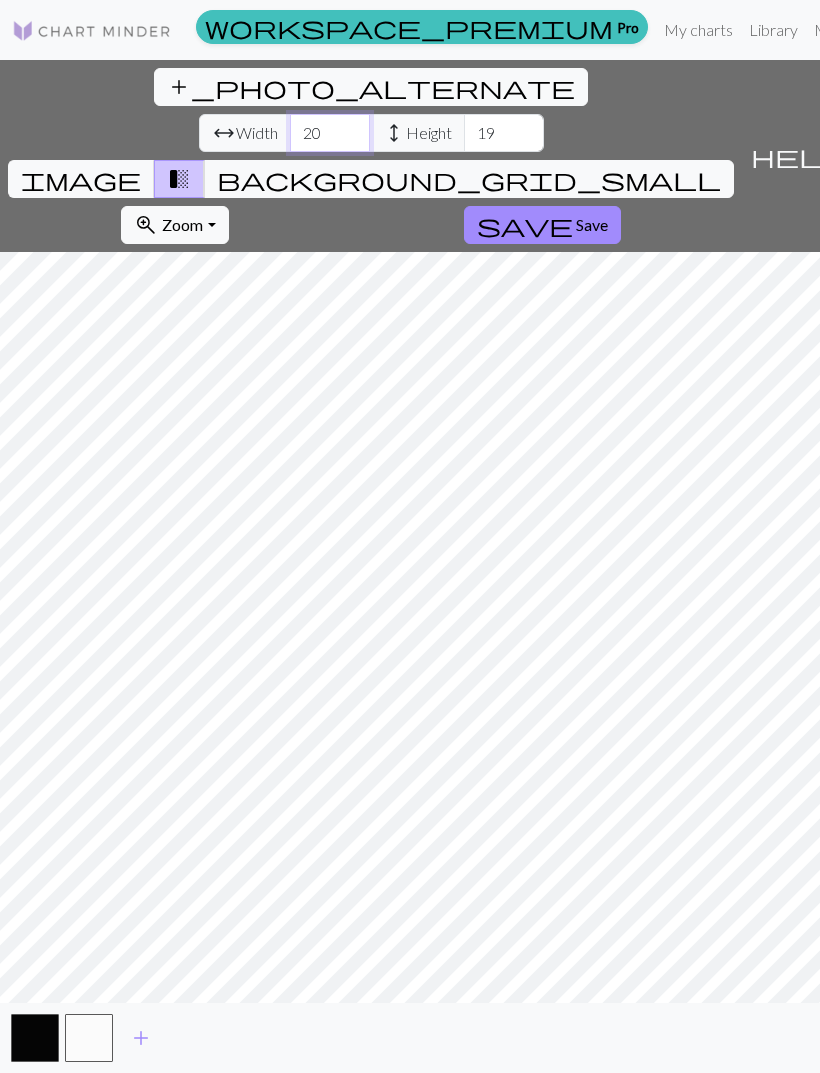 click on "20" at bounding box center (330, 133) 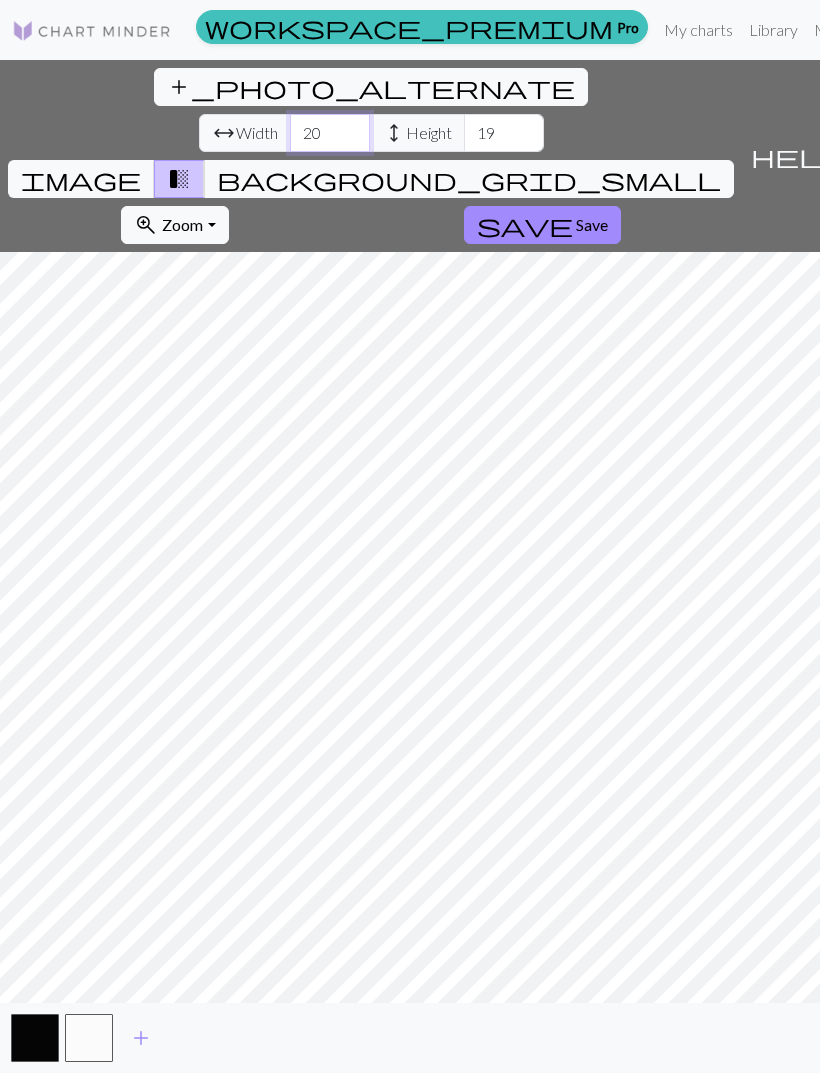 type on "2" 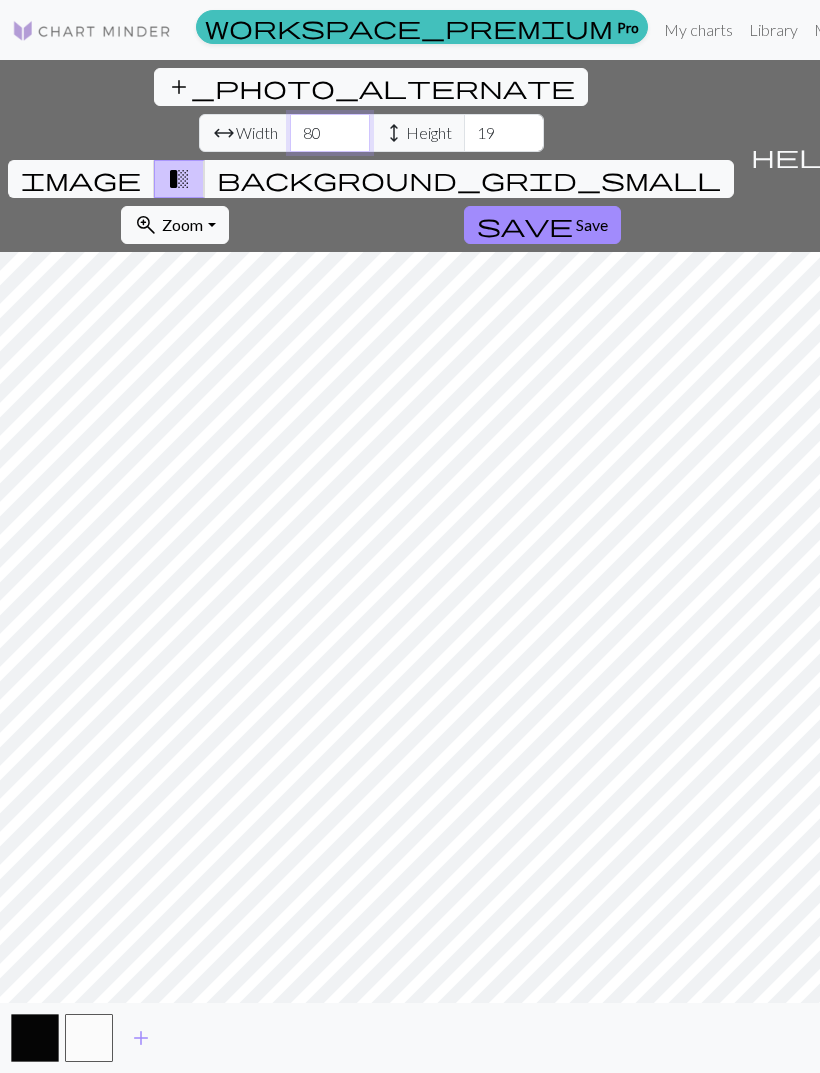 type on "80" 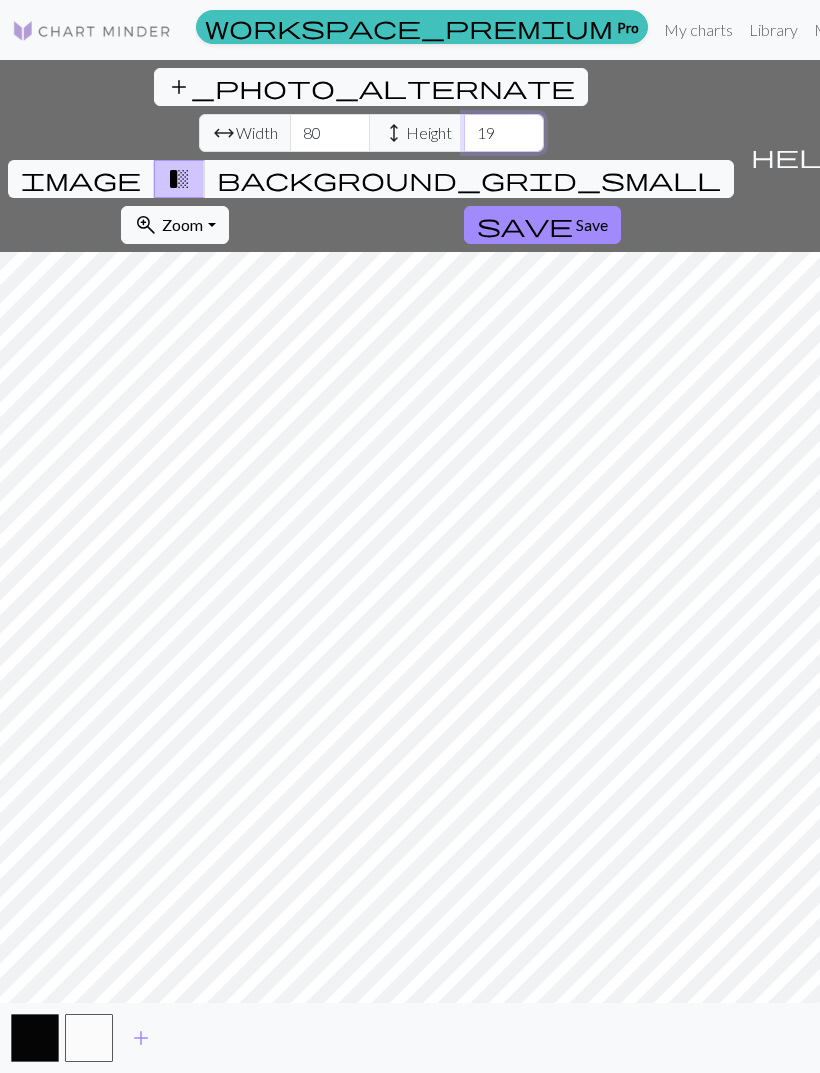 click on "19" at bounding box center (504, 133) 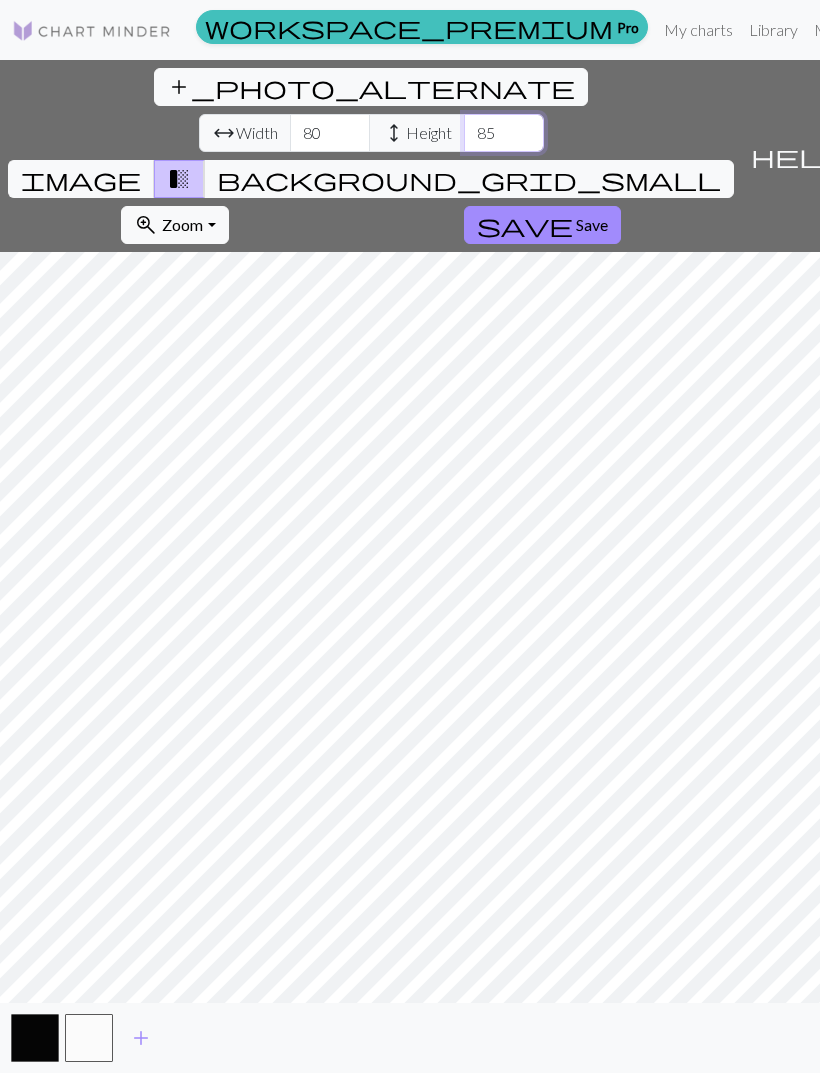 type on "8" 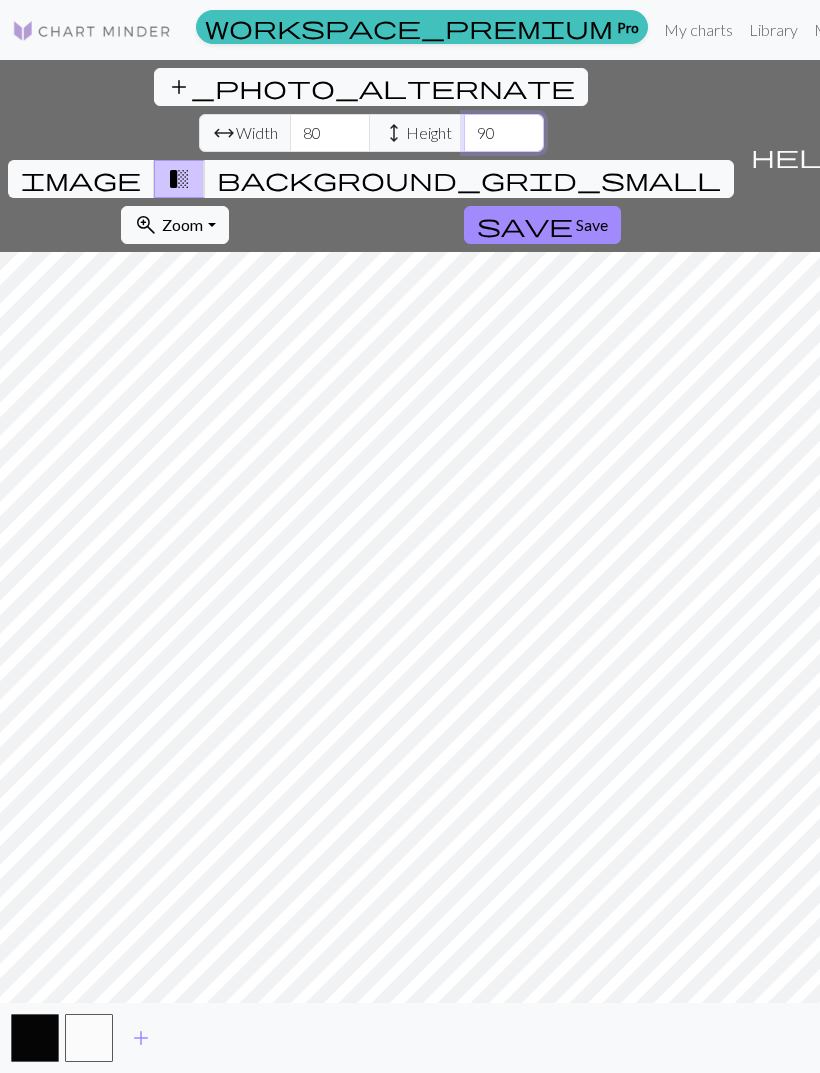 type on "9" 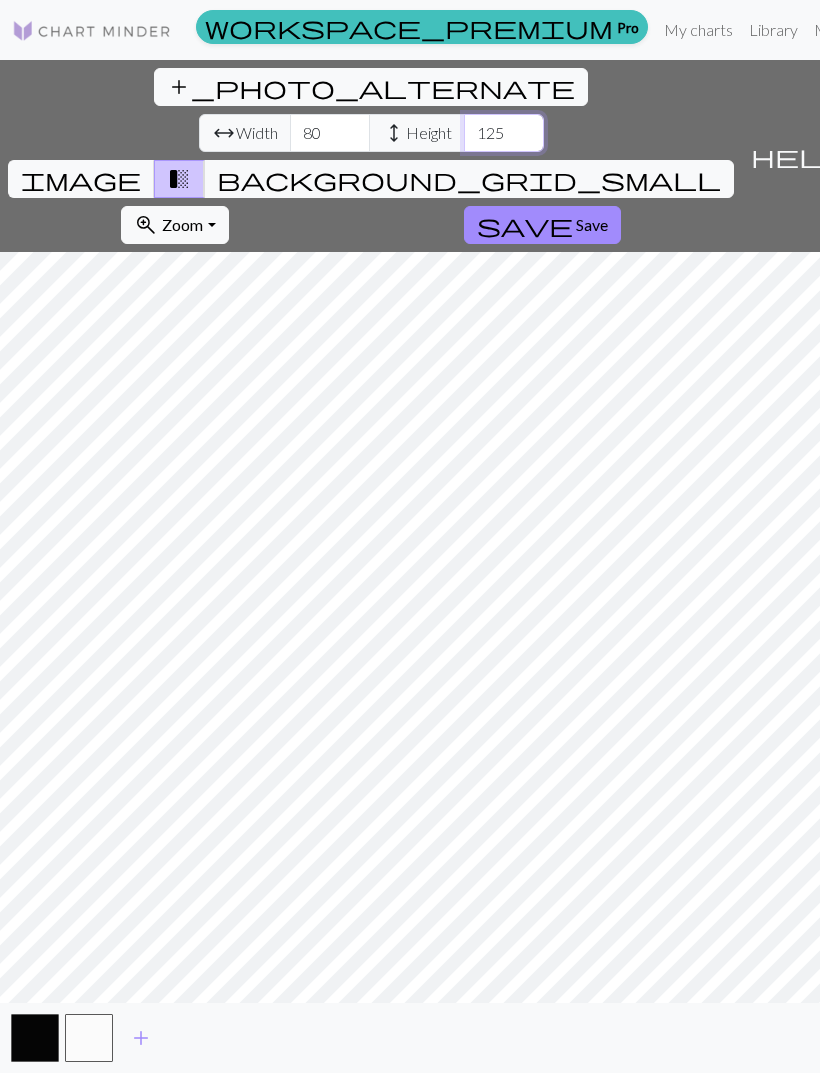 type on "125" 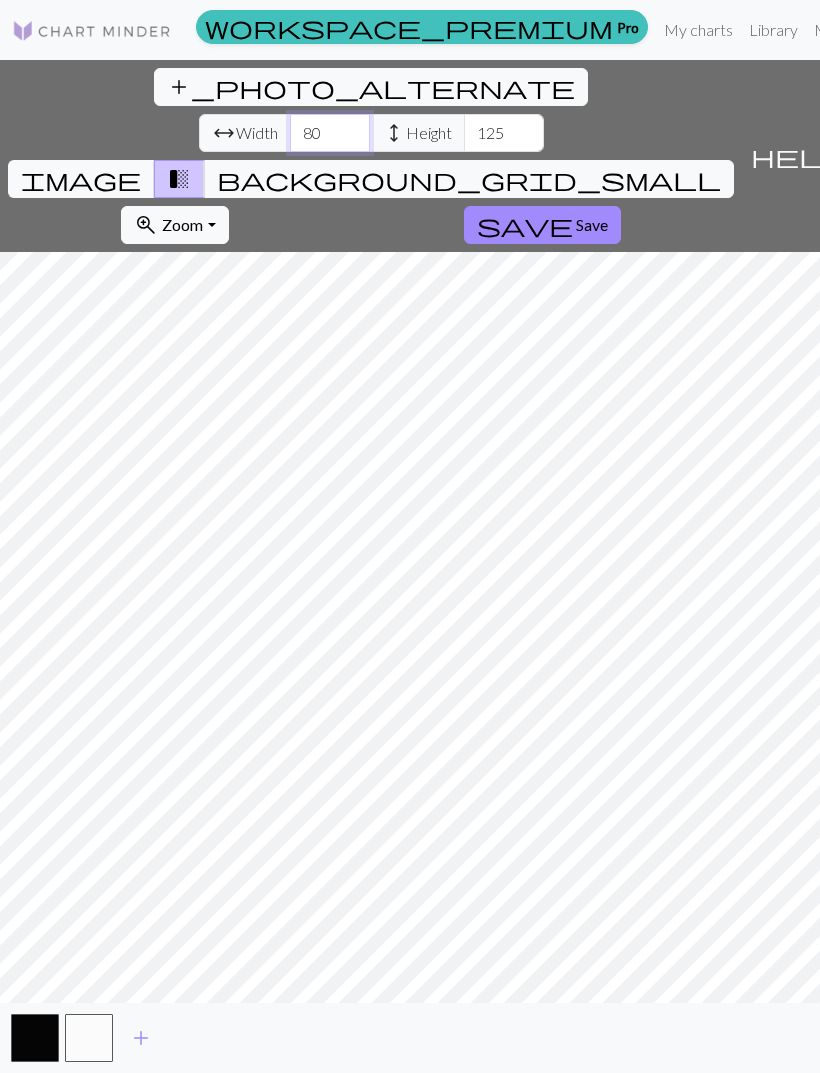 click on "80" at bounding box center [330, 133] 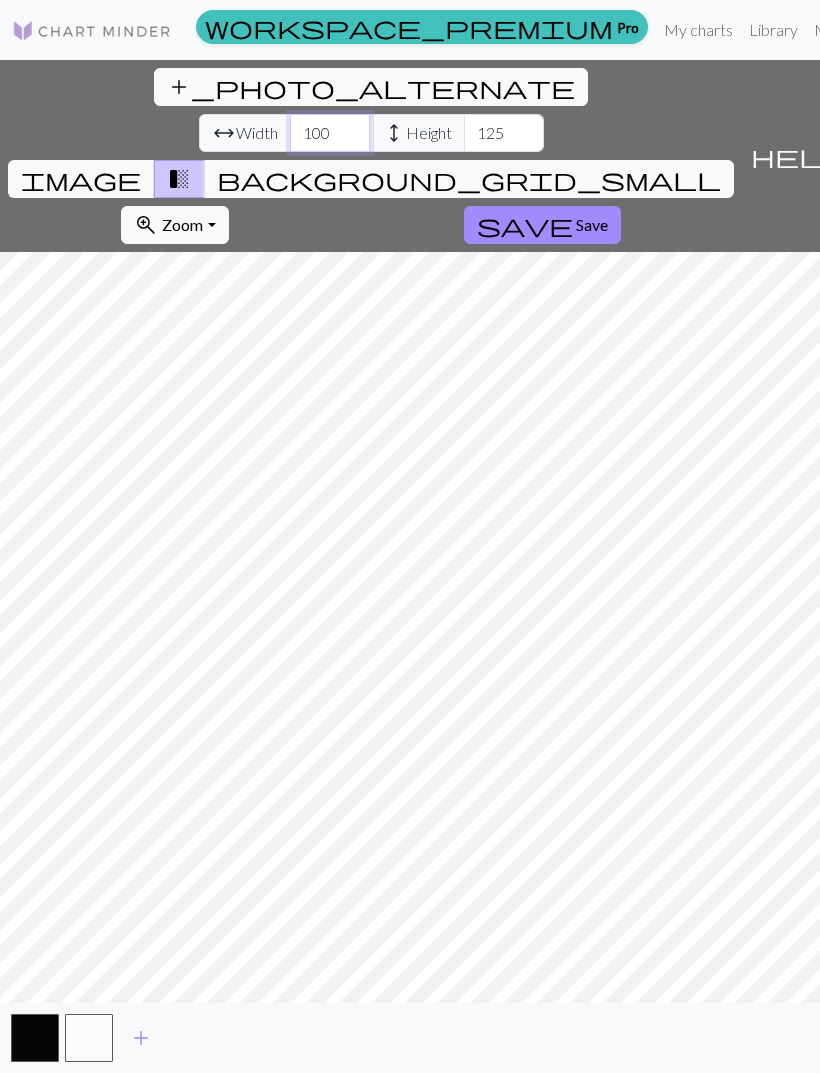 type on "100" 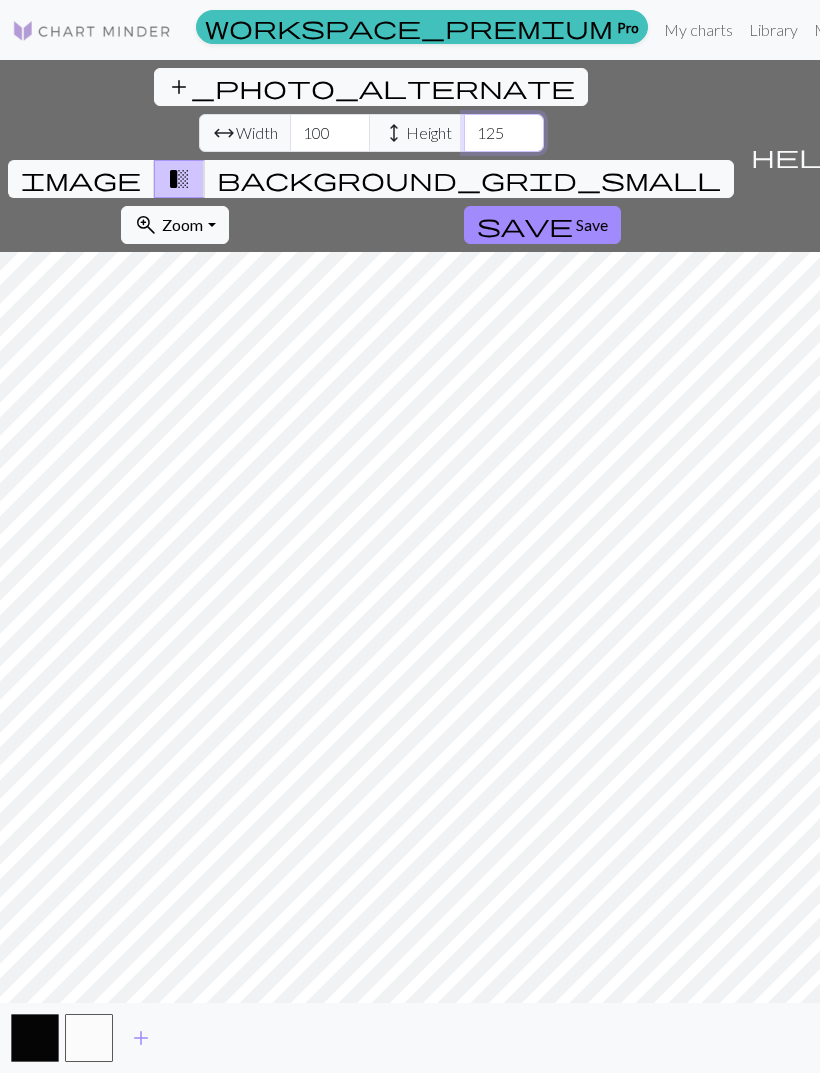 click on "125" at bounding box center [504, 133] 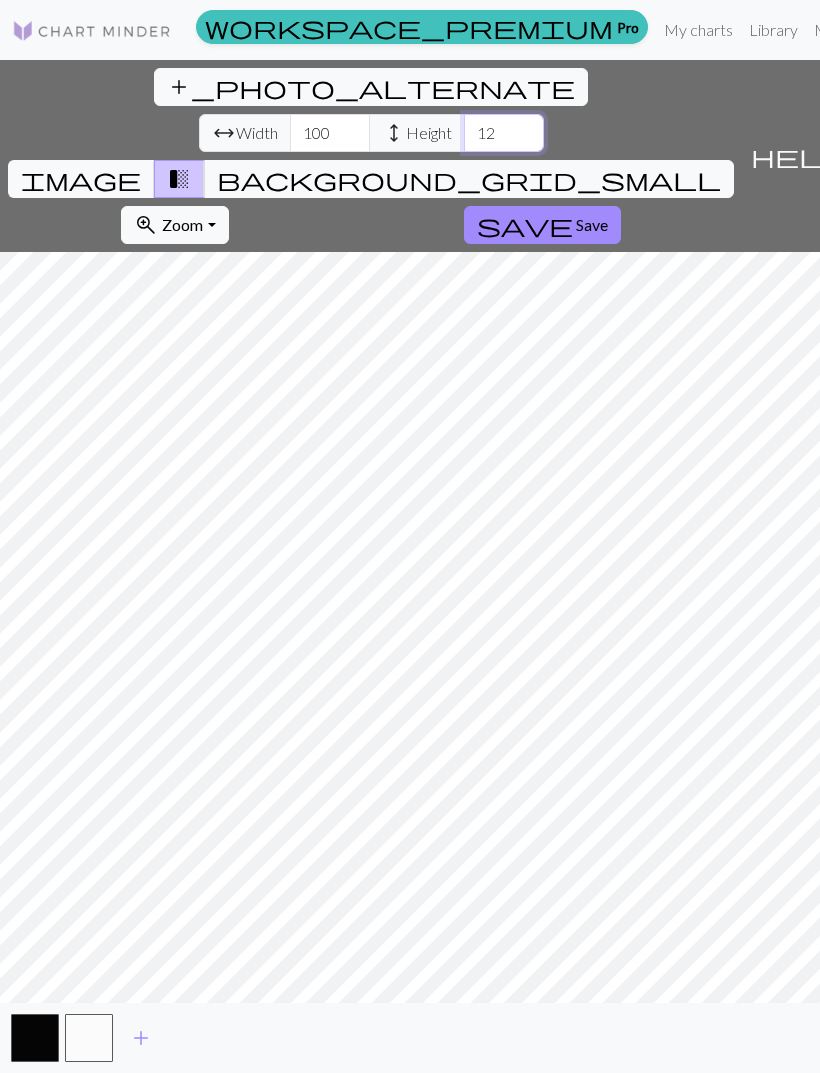 type on "1" 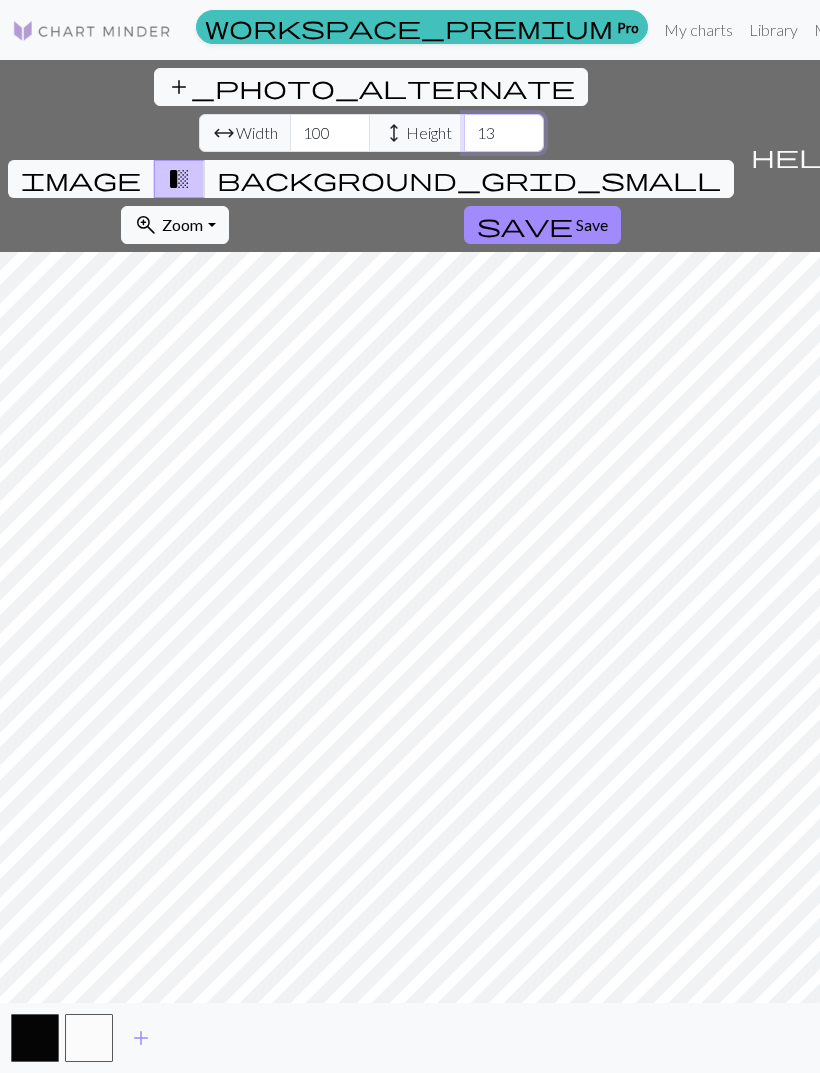type on "130" 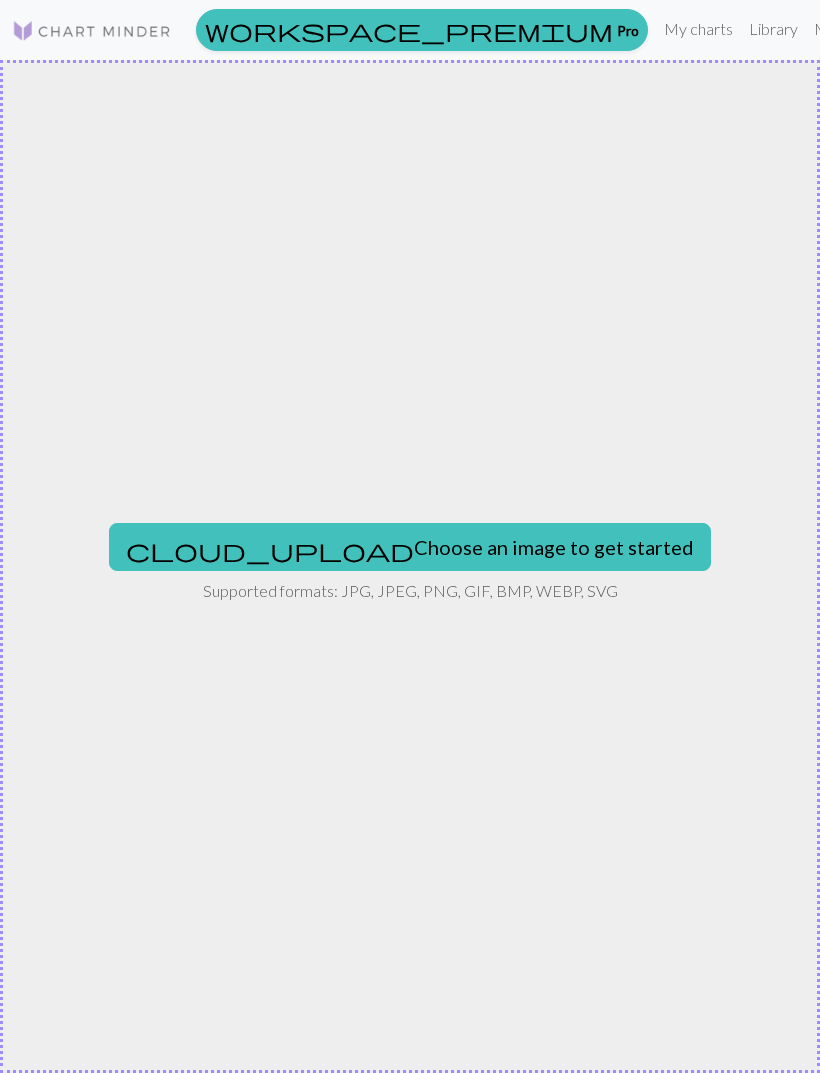 scroll, scrollTop: 0, scrollLeft: 0, axis: both 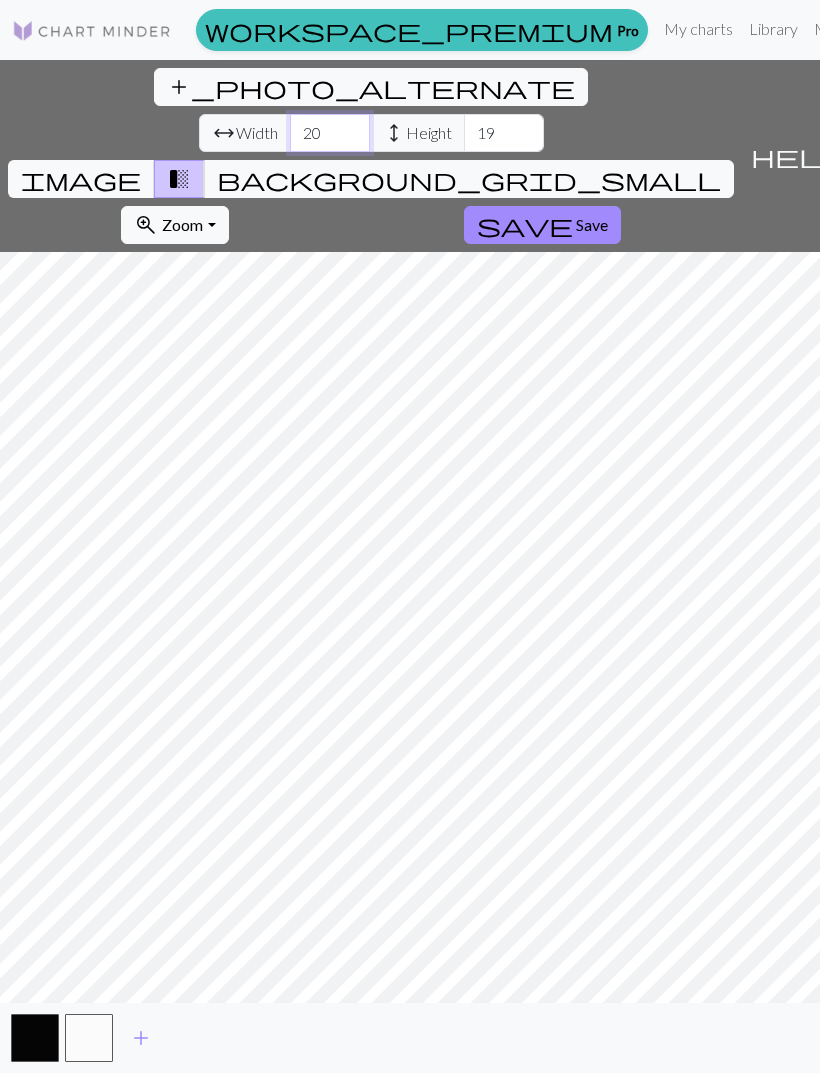 click on "20" at bounding box center (330, 133) 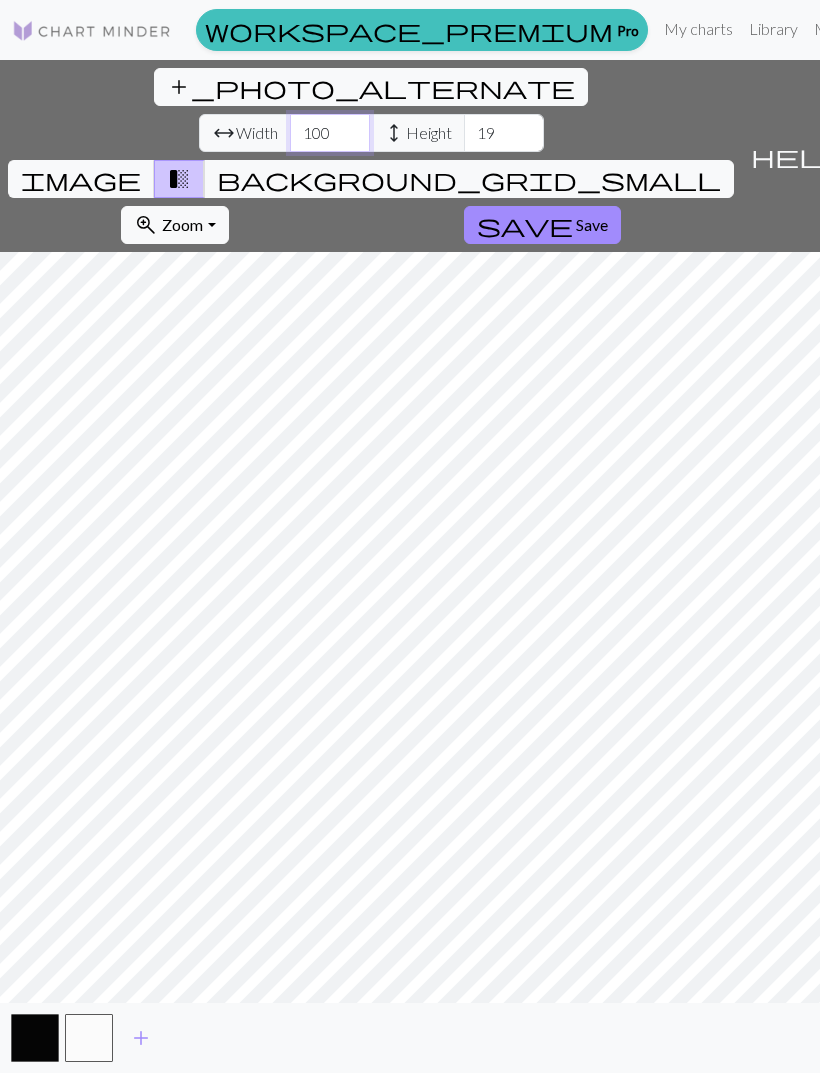 type on "100" 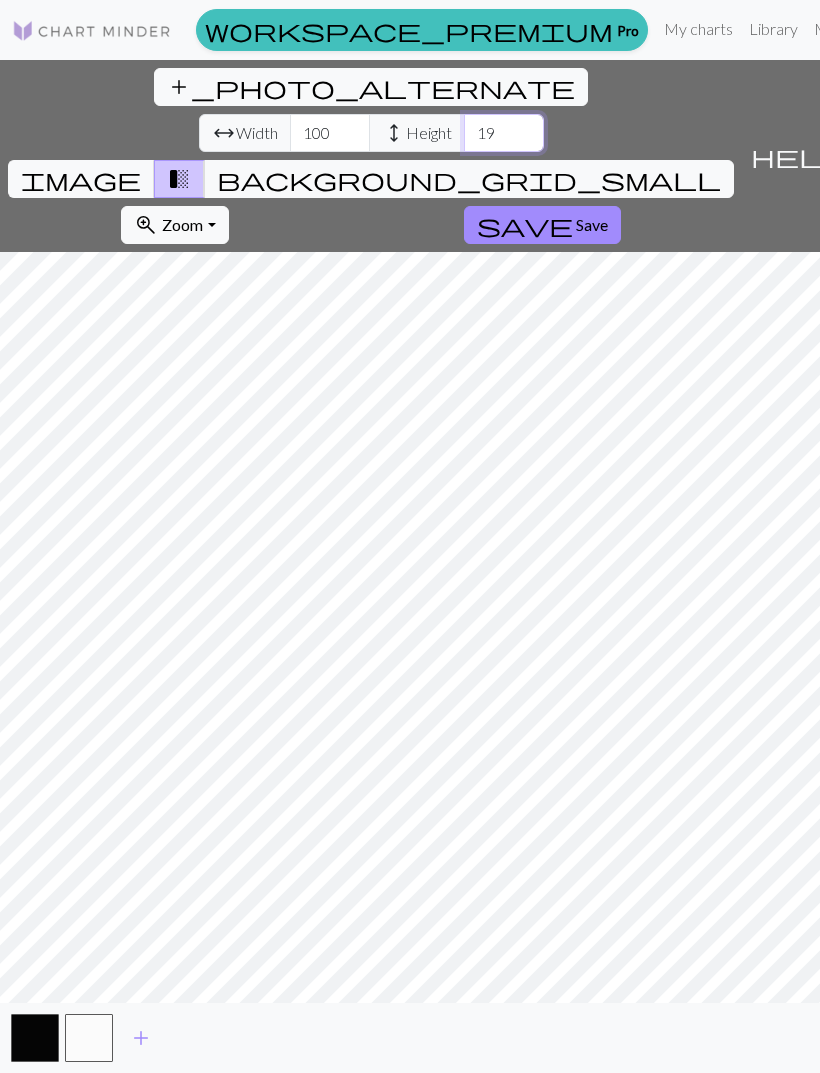 click on "19" at bounding box center [504, 133] 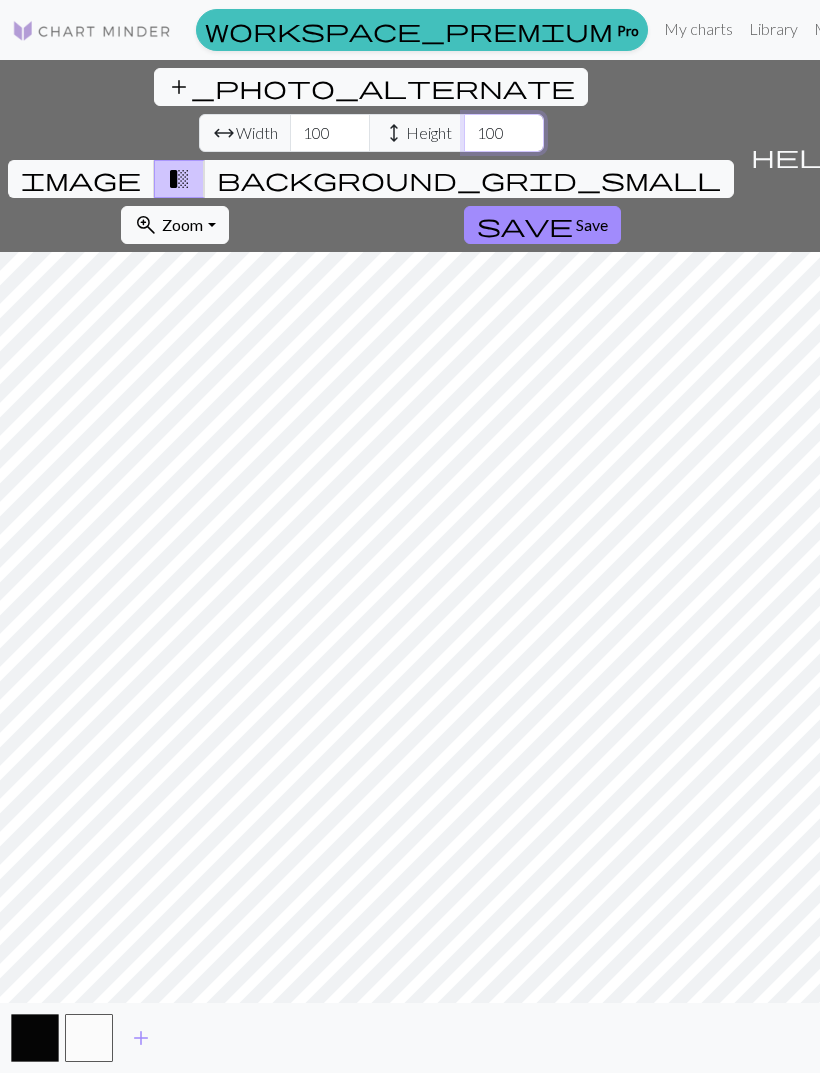 type on "100" 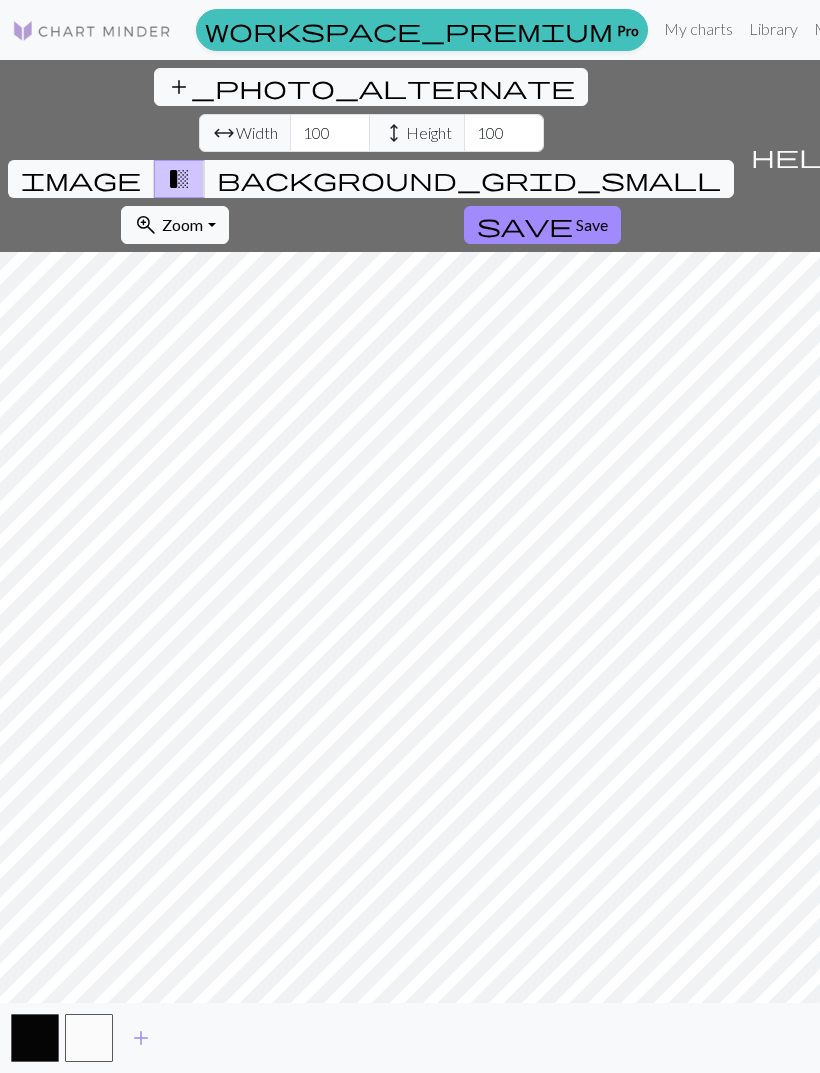 click on "add_photo_alternate   Change image arrow_range   Width 100 height   Height 100 image transition_fade background_grid_small zoom_in Zoom Zoom Fit all Fit width Fit height 50% 100% 150% 200% save   Save" at bounding box center (371, 156) 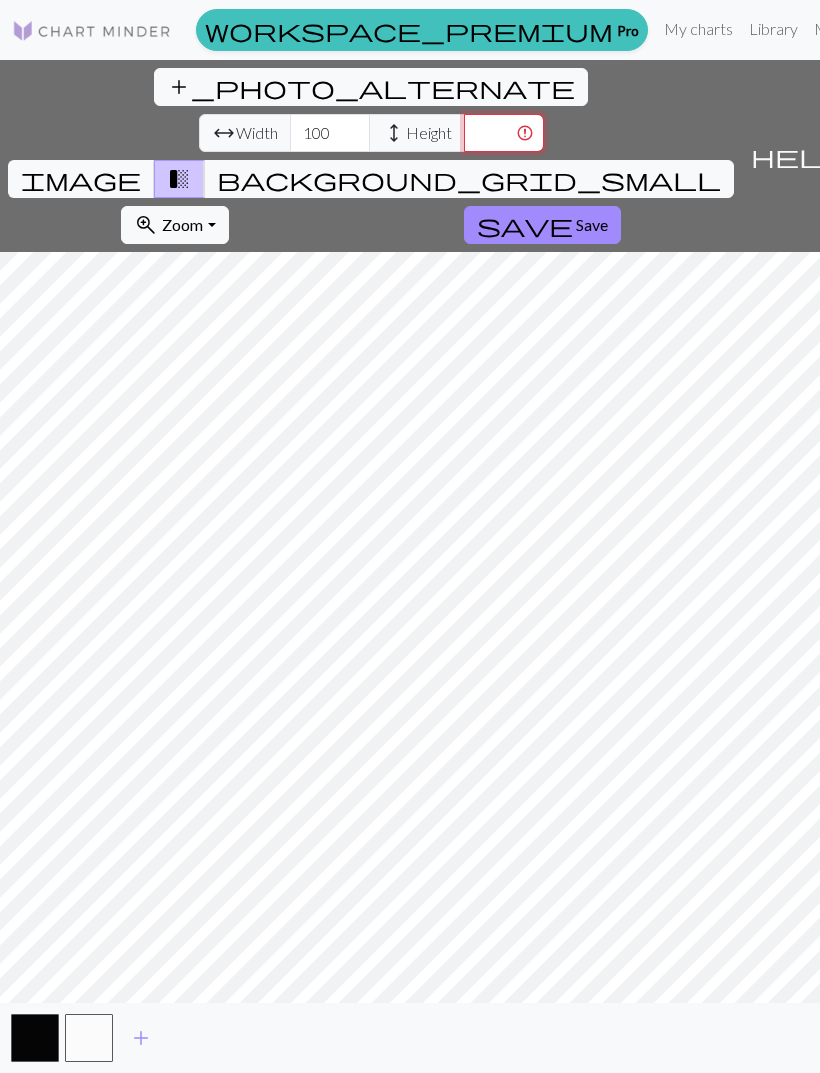 type on "100" 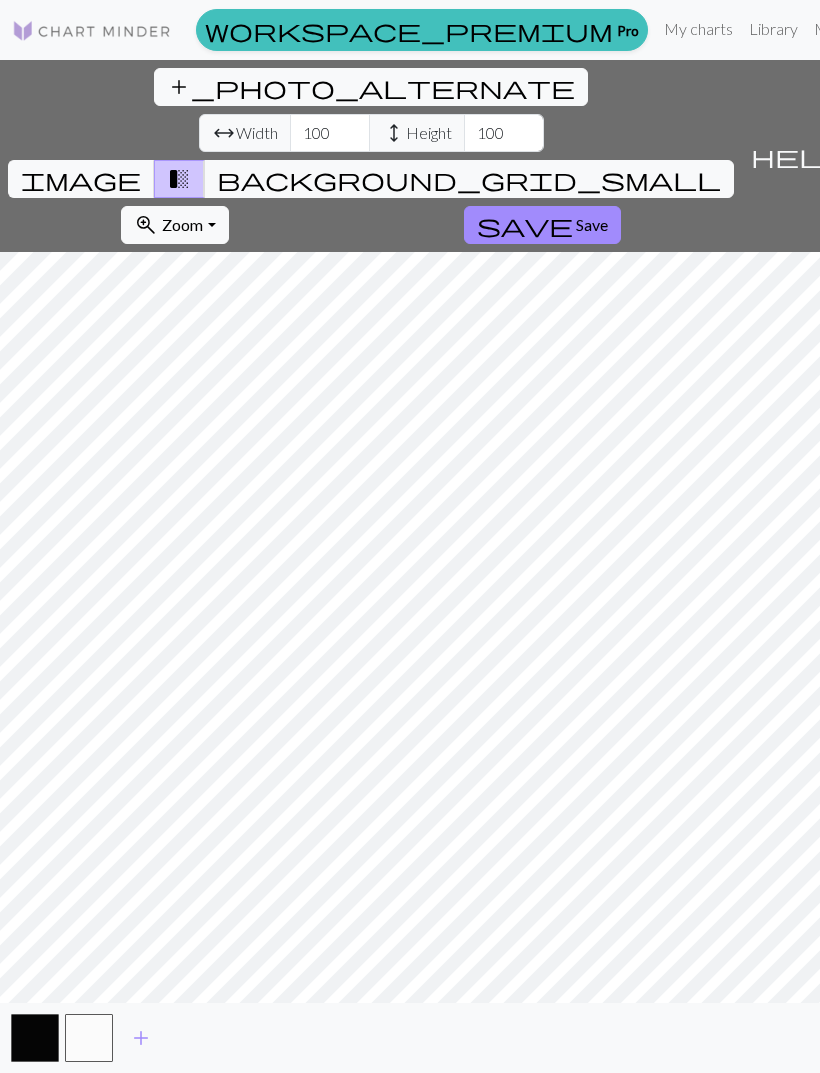 click on "Save" at bounding box center [592, 224] 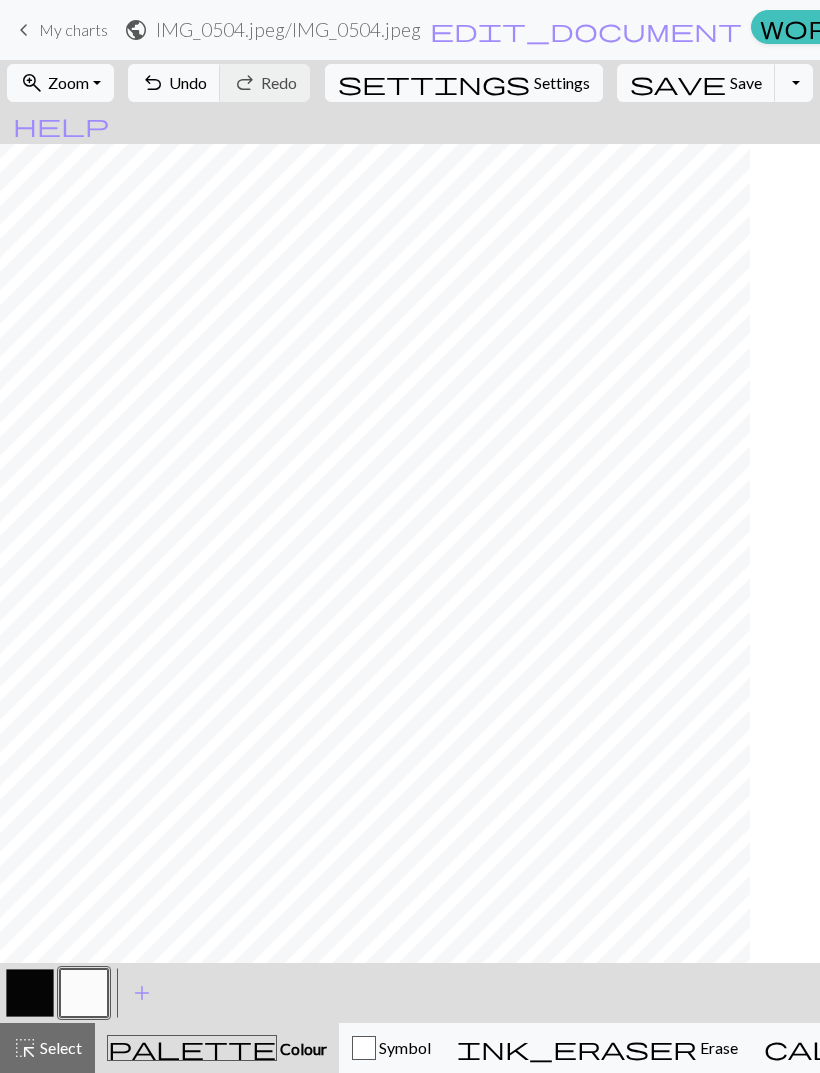 scroll, scrollTop: 0, scrollLeft: 280, axis: horizontal 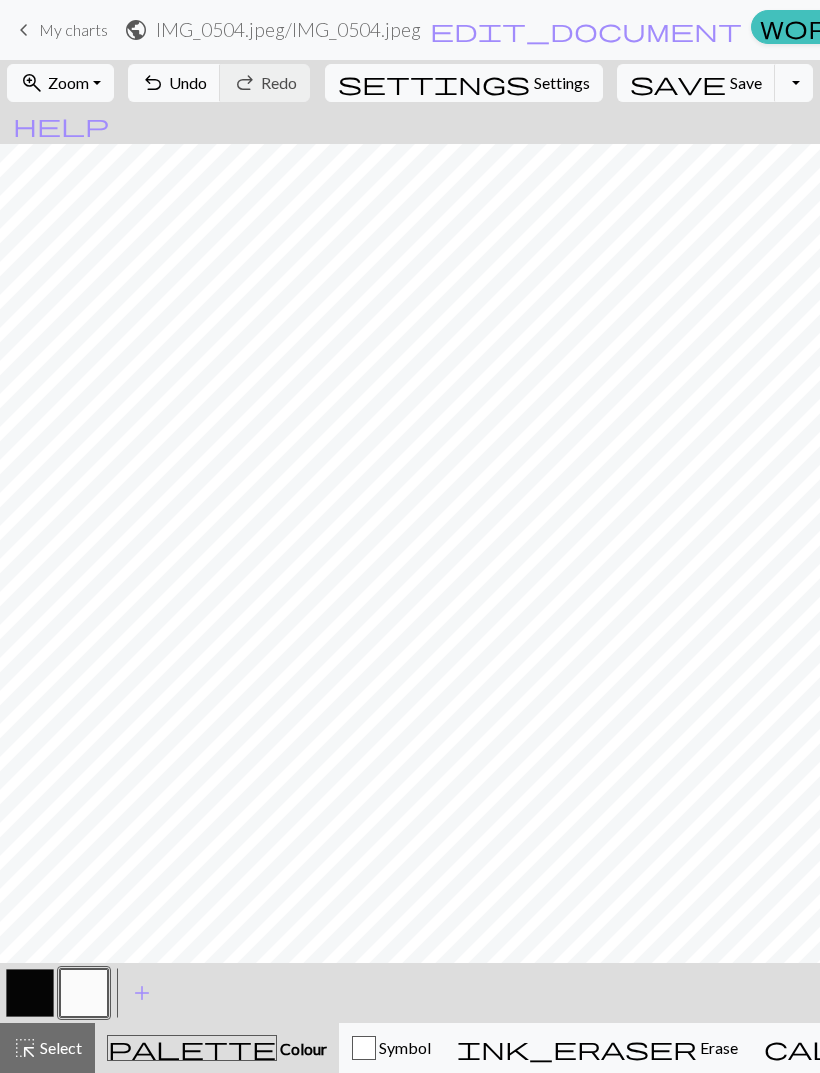 click on "Select" at bounding box center [59, 1047] 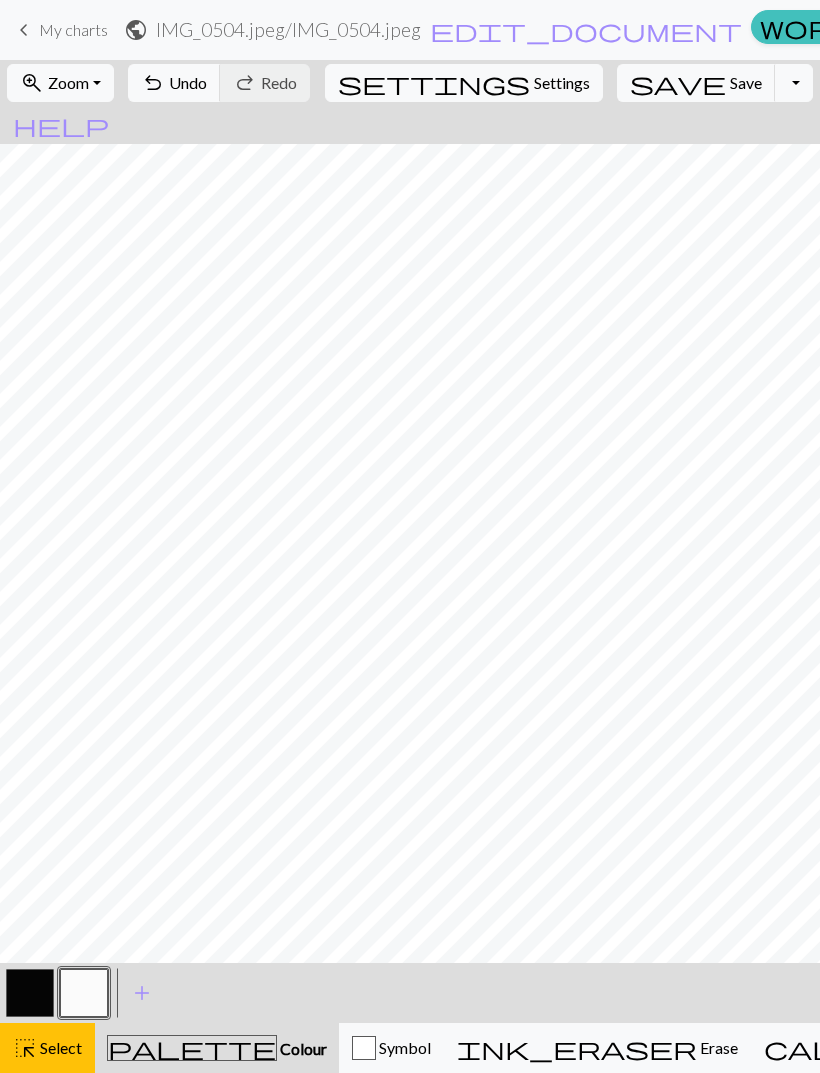 click on "Select" at bounding box center [59, 1047] 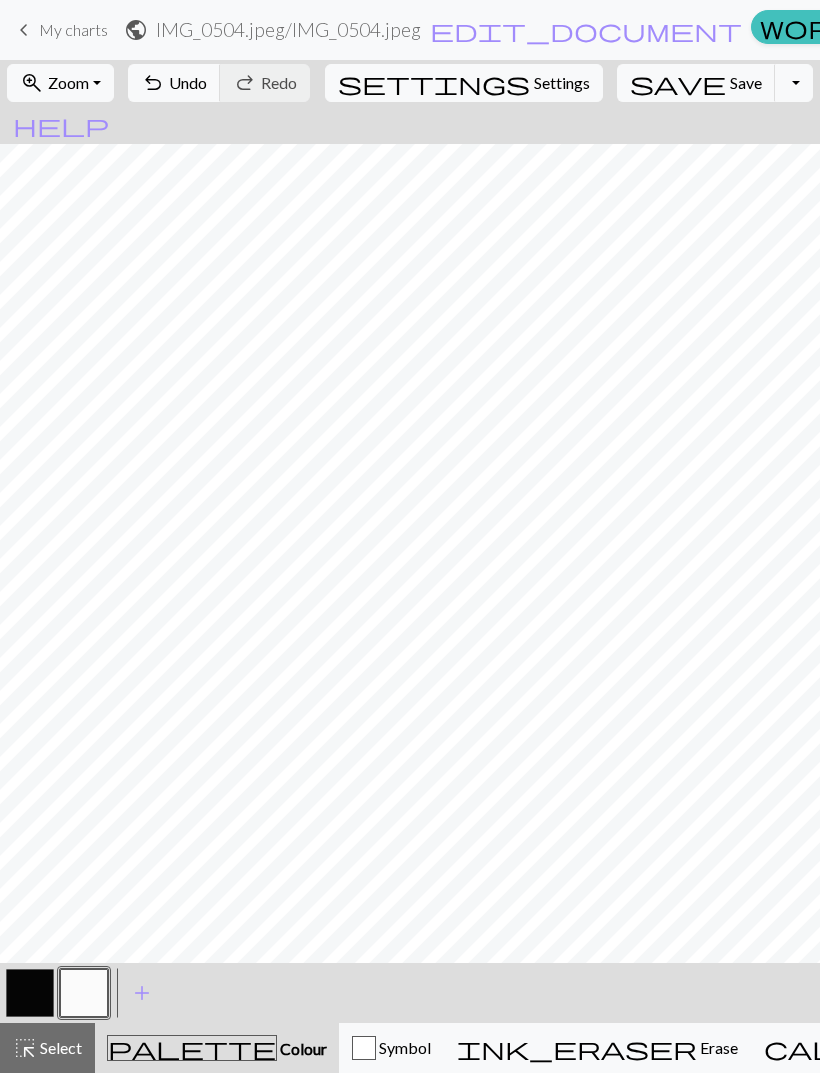 click on "Select" at bounding box center [59, 1047] 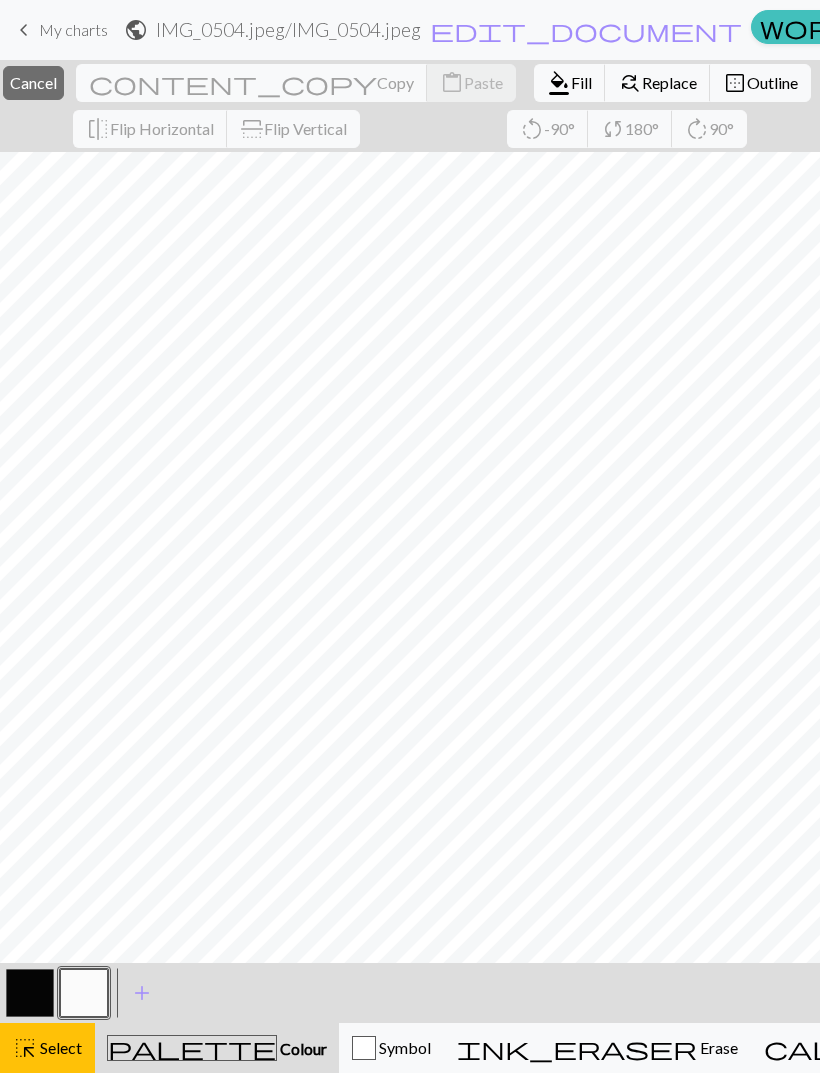 click on "Cancel" at bounding box center [33, 82] 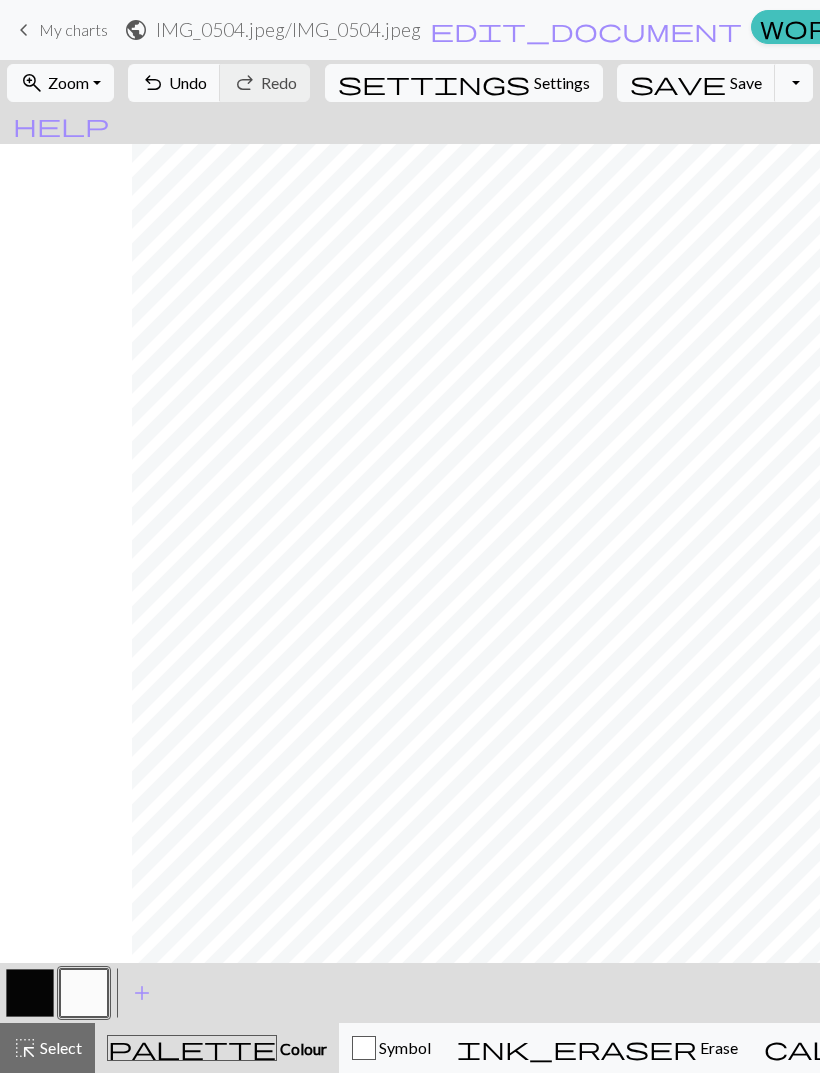 scroll, scrollTop: 0, scrollLeft: 410, axis: horizontal 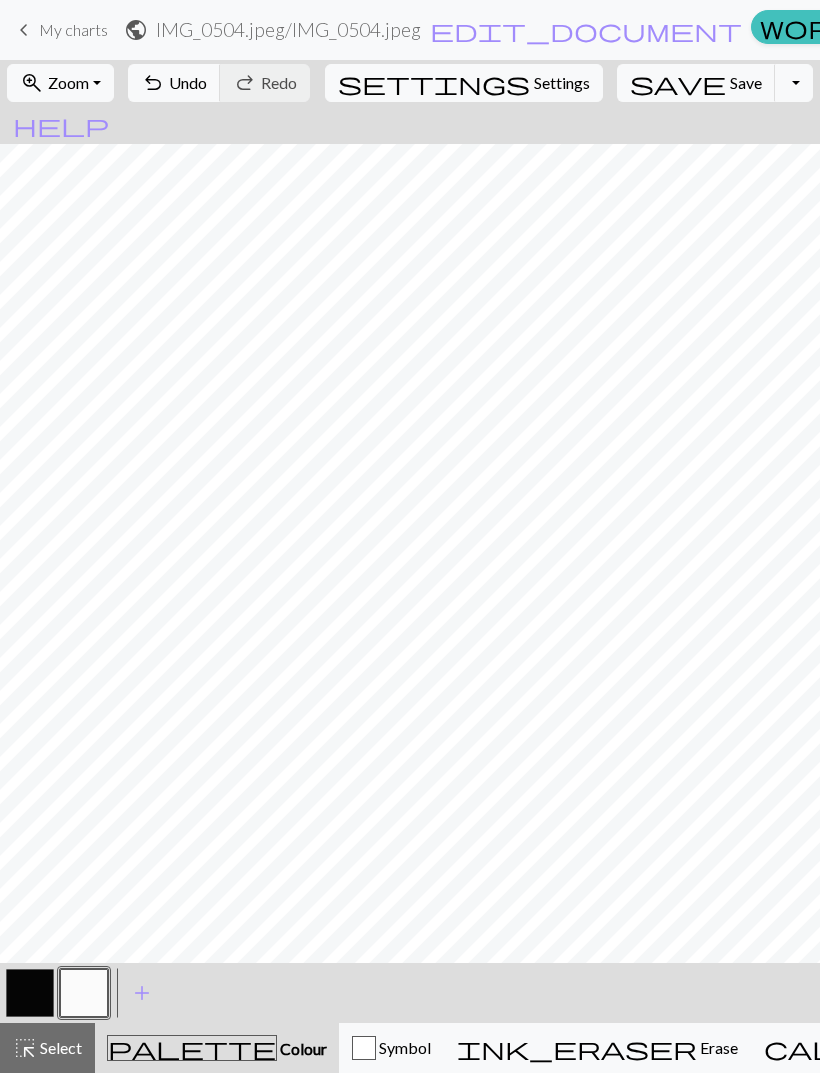 click on "Save" at bounding box center [746, 82] 